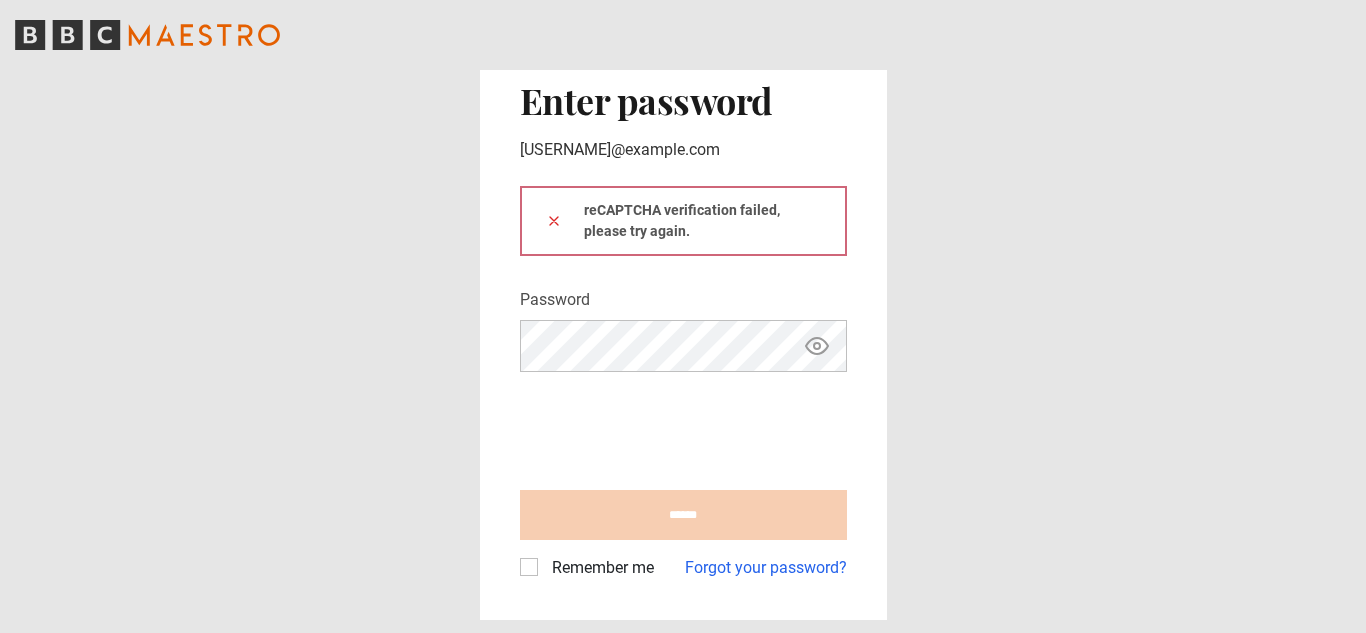 scroll, scrollTop: 0, scrollLeft: 0, axis: both 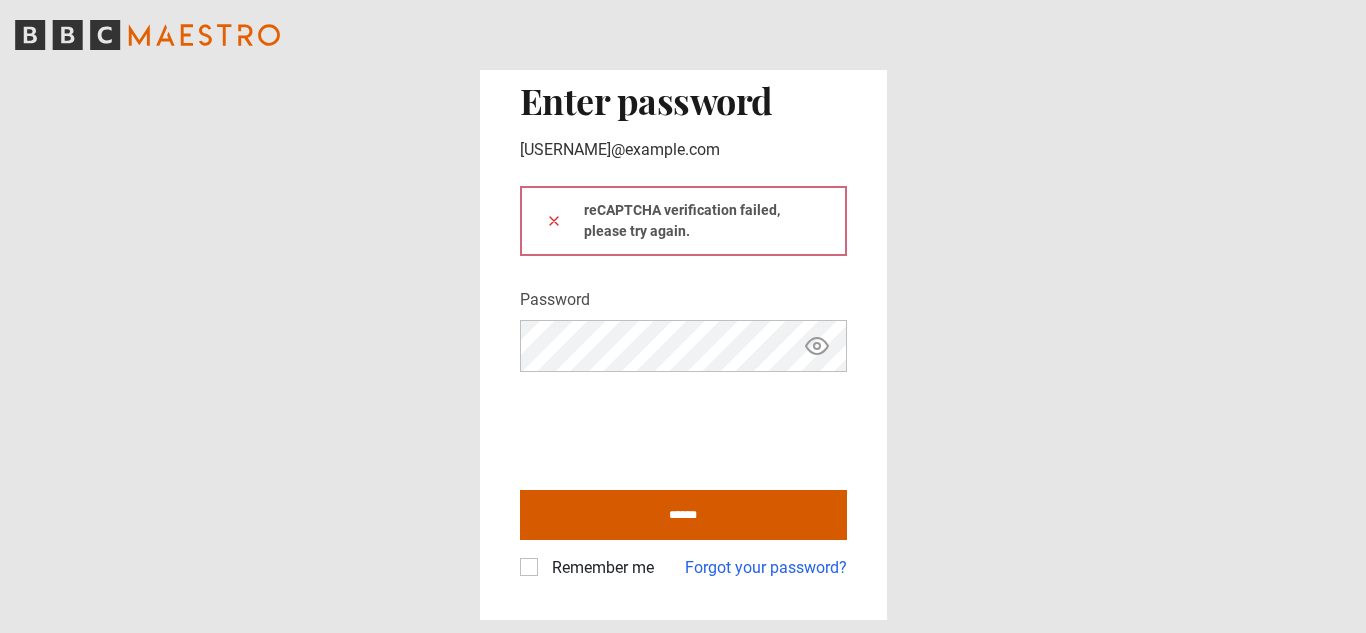 click on "******" at bounding box center (683, 515) 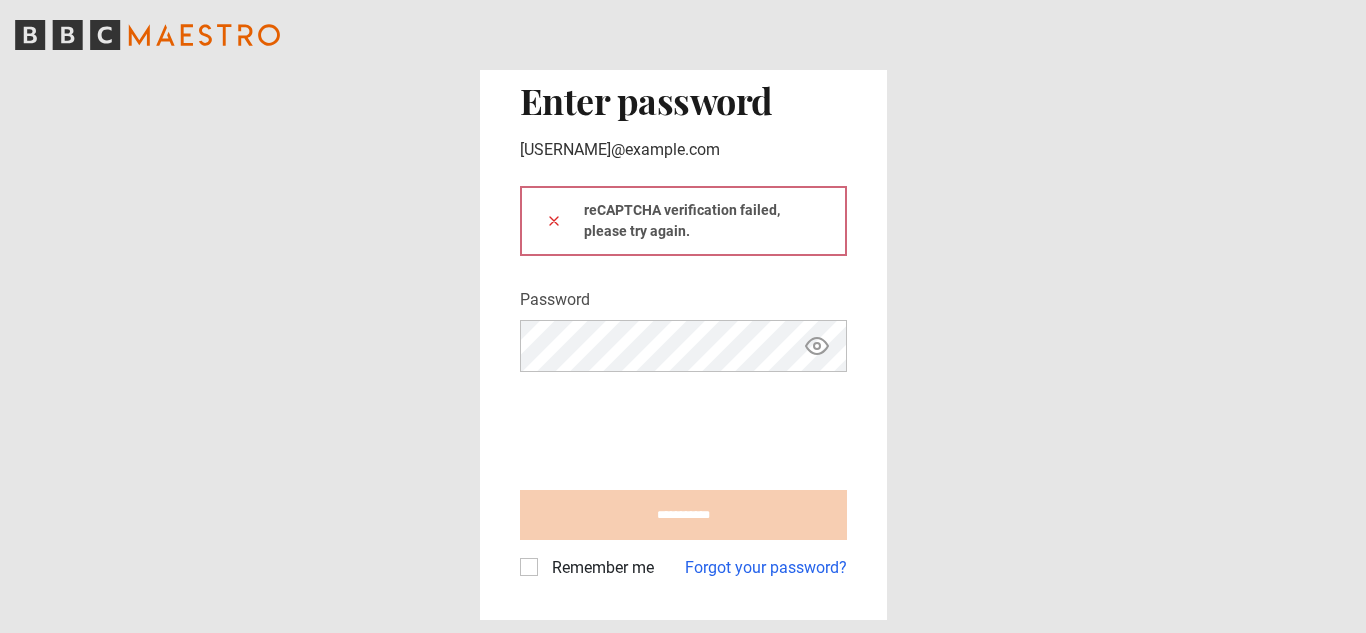 type on "**********" 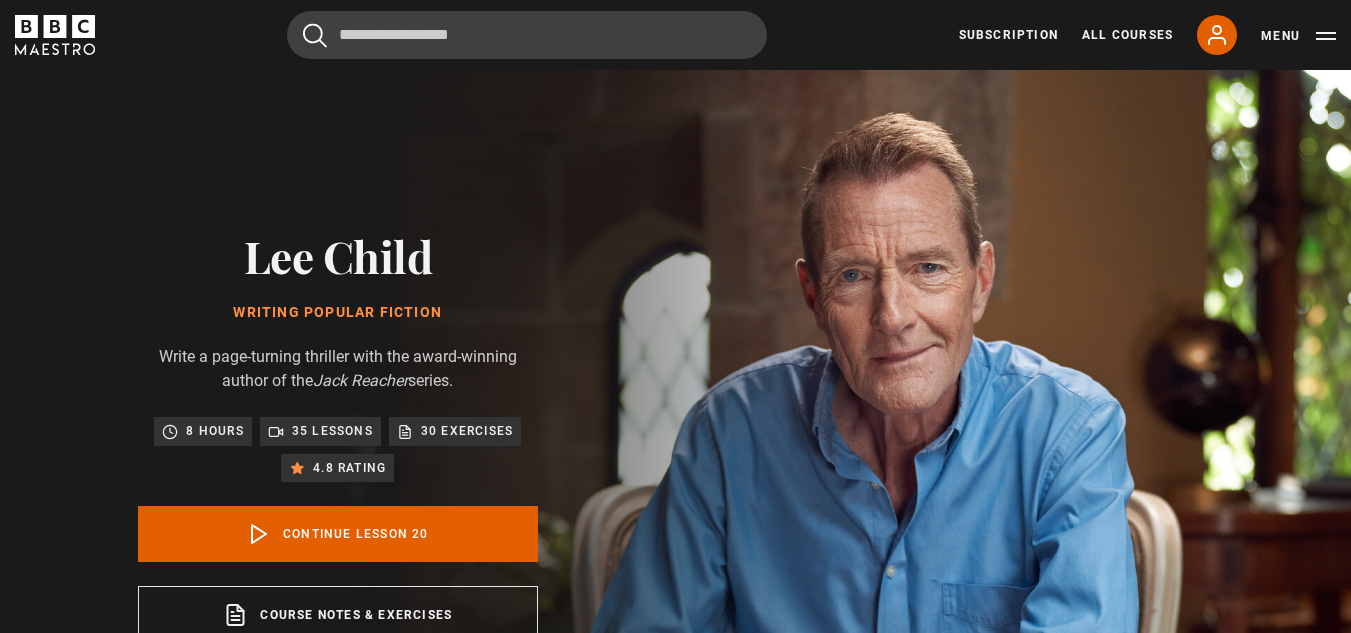 scroll, scrollTop: 804, scrollLeft: 0, axis: vertical 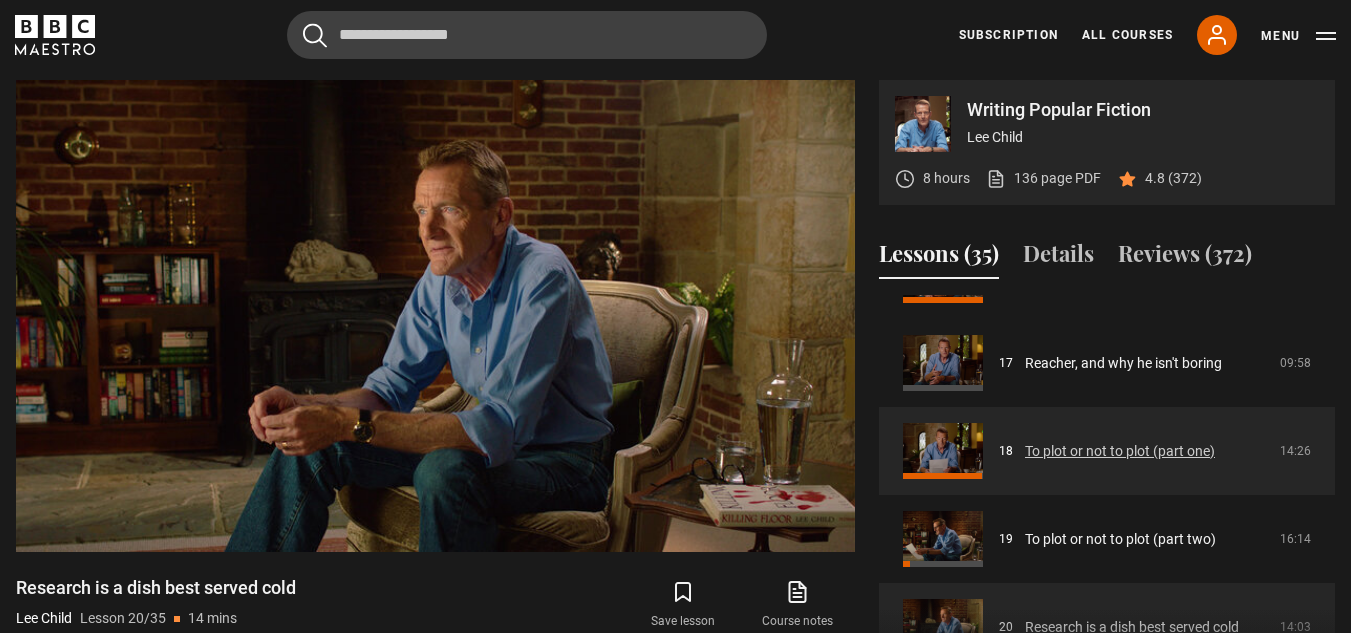click on "To plot or not to plot (part one)" at bounding box center (1120, 451) 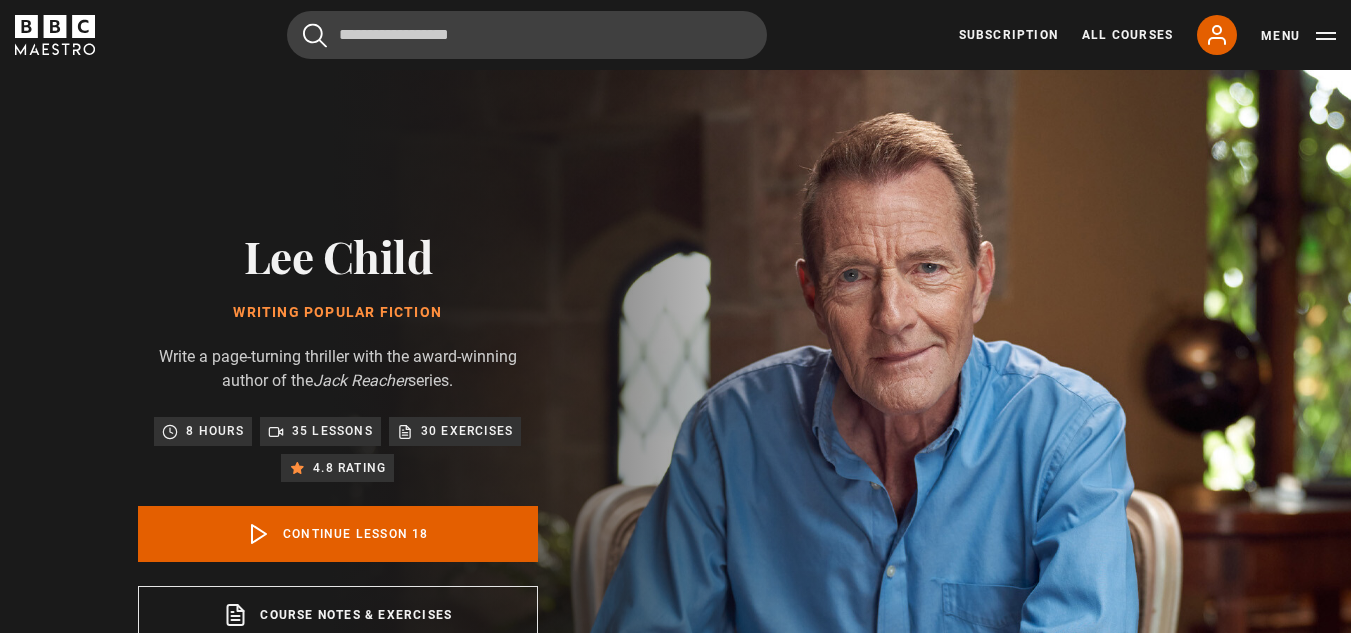 scroll, scrollTop: 804, scrollLeft: 0, axis: vertical 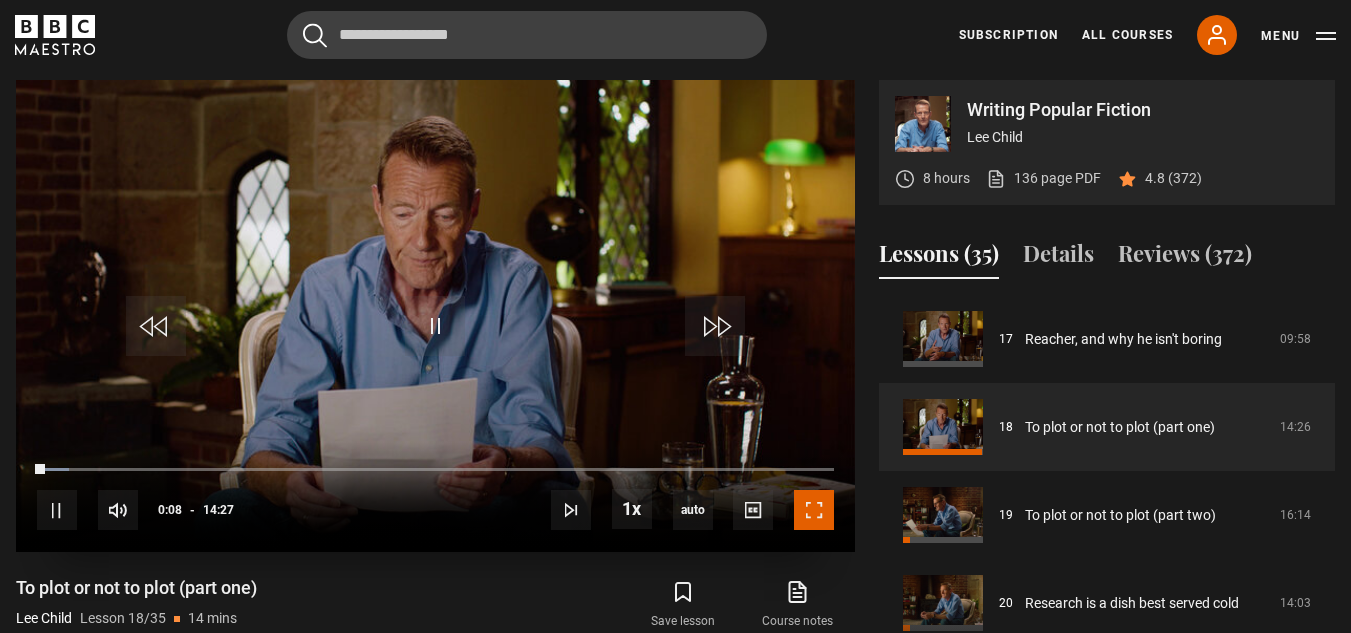 click at bounding box center (814, 510) 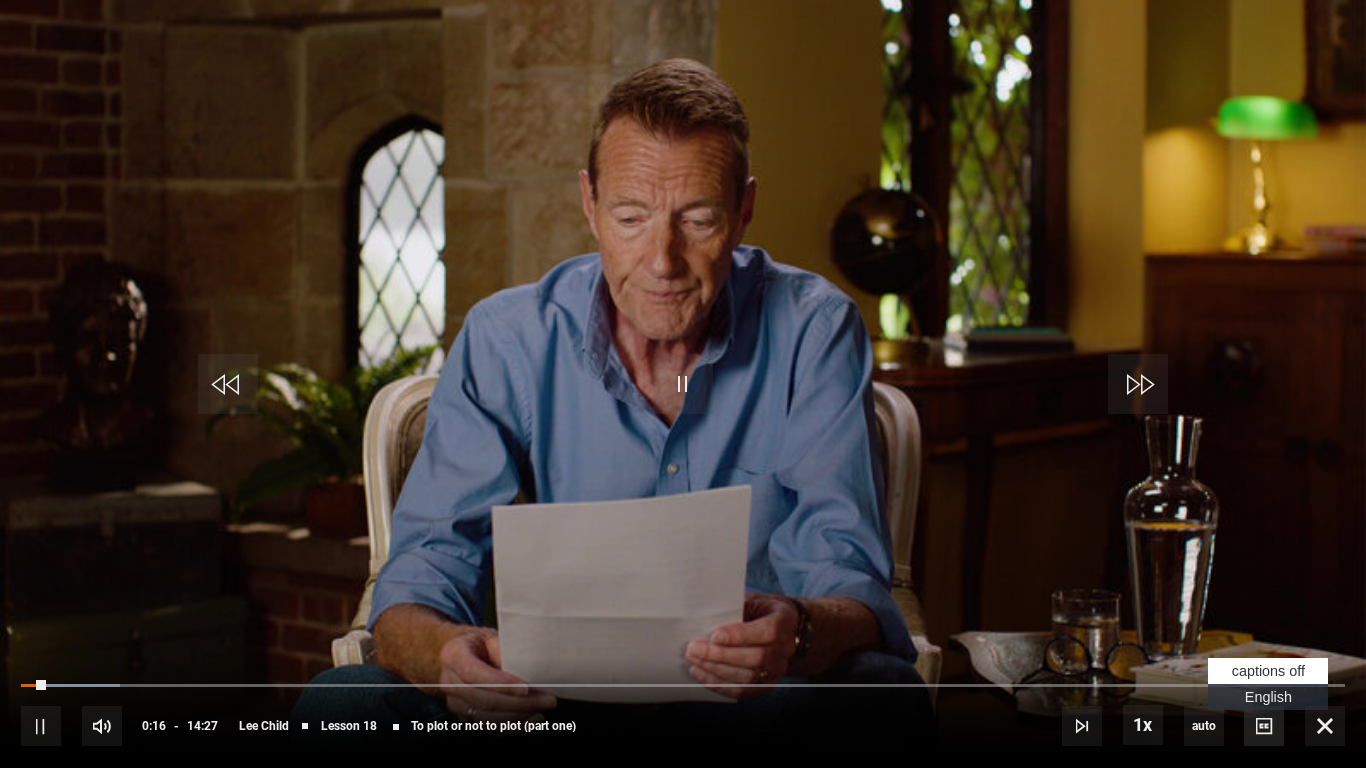 click at bounding box center (1264, 726) 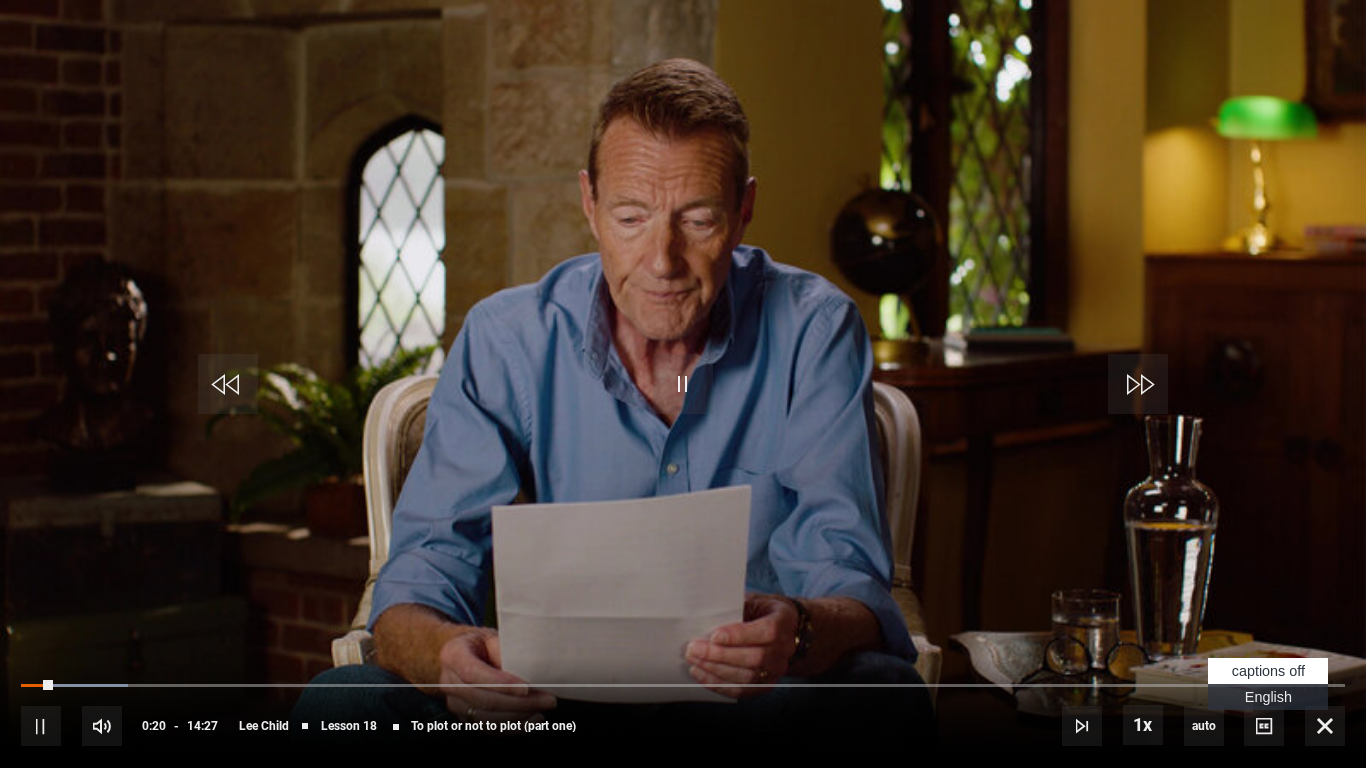 click on "English  Captions" at bounding box center [1268, 697] 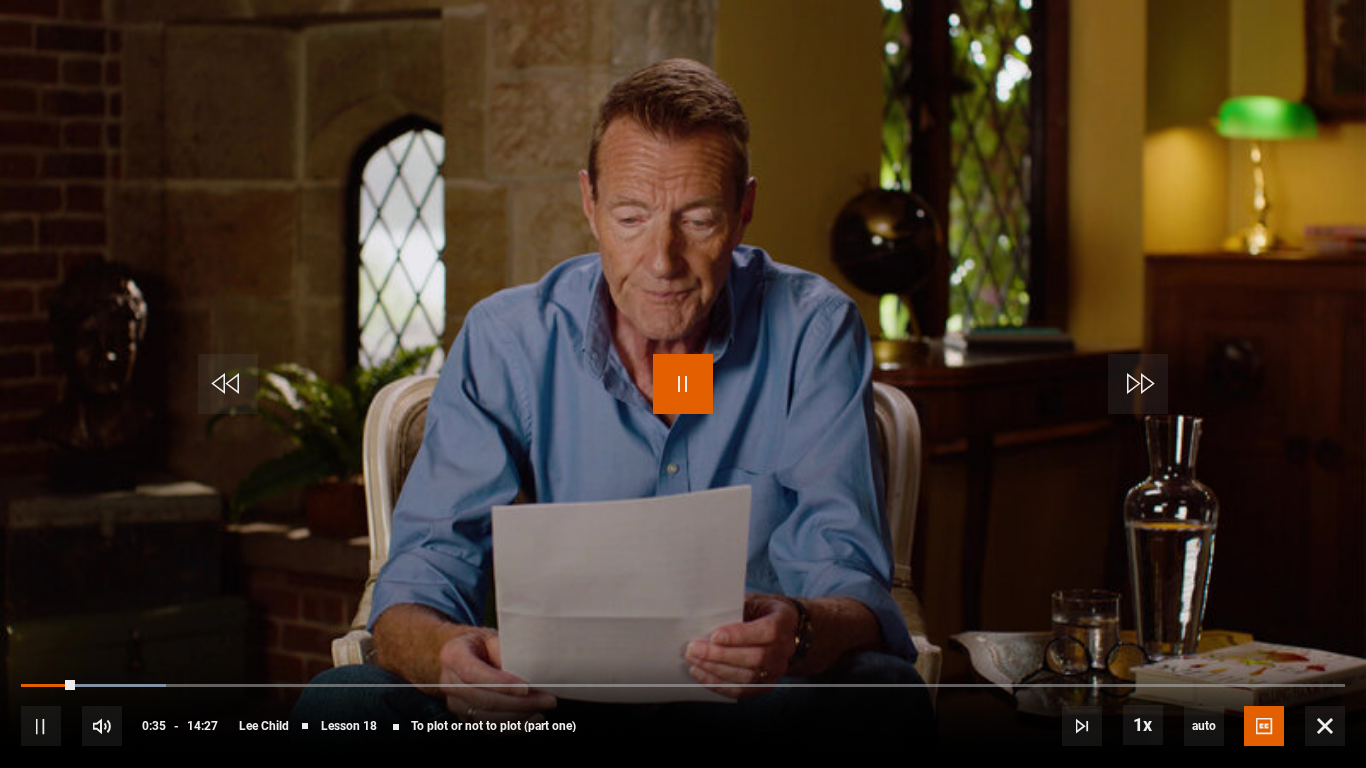 click at bounding box center [683, 384] 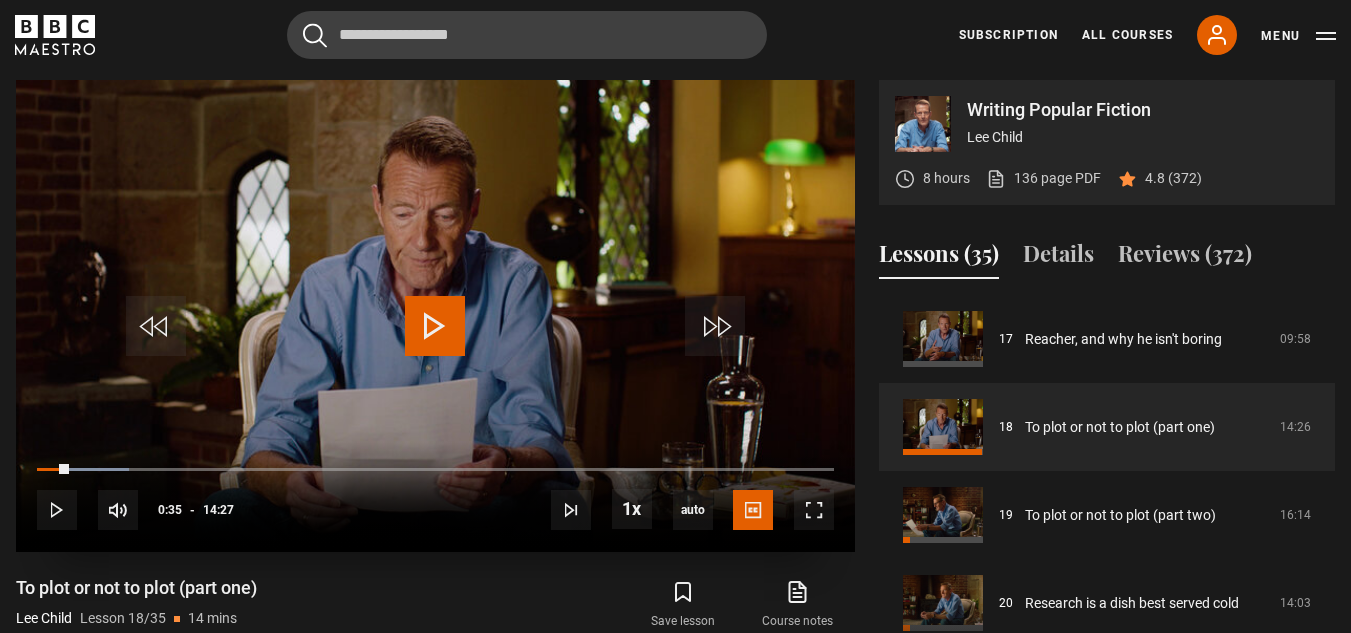 click at bounding box center [435, 326] 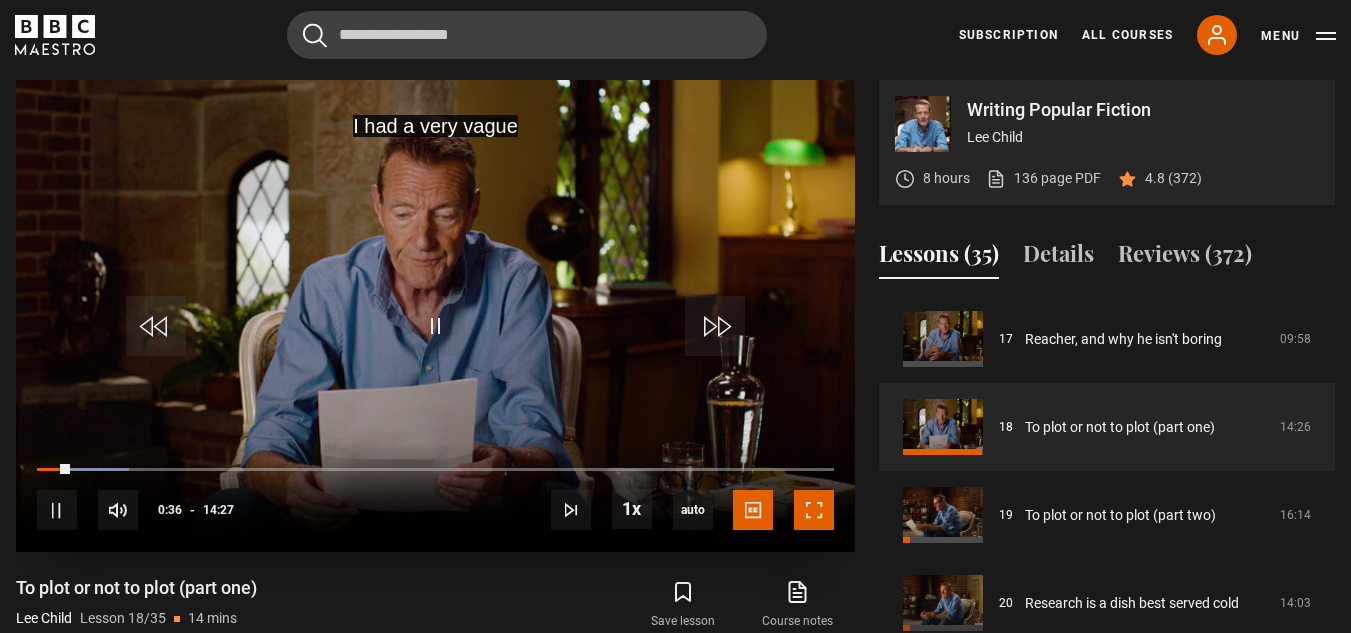 click at bounding box center [814, 510] 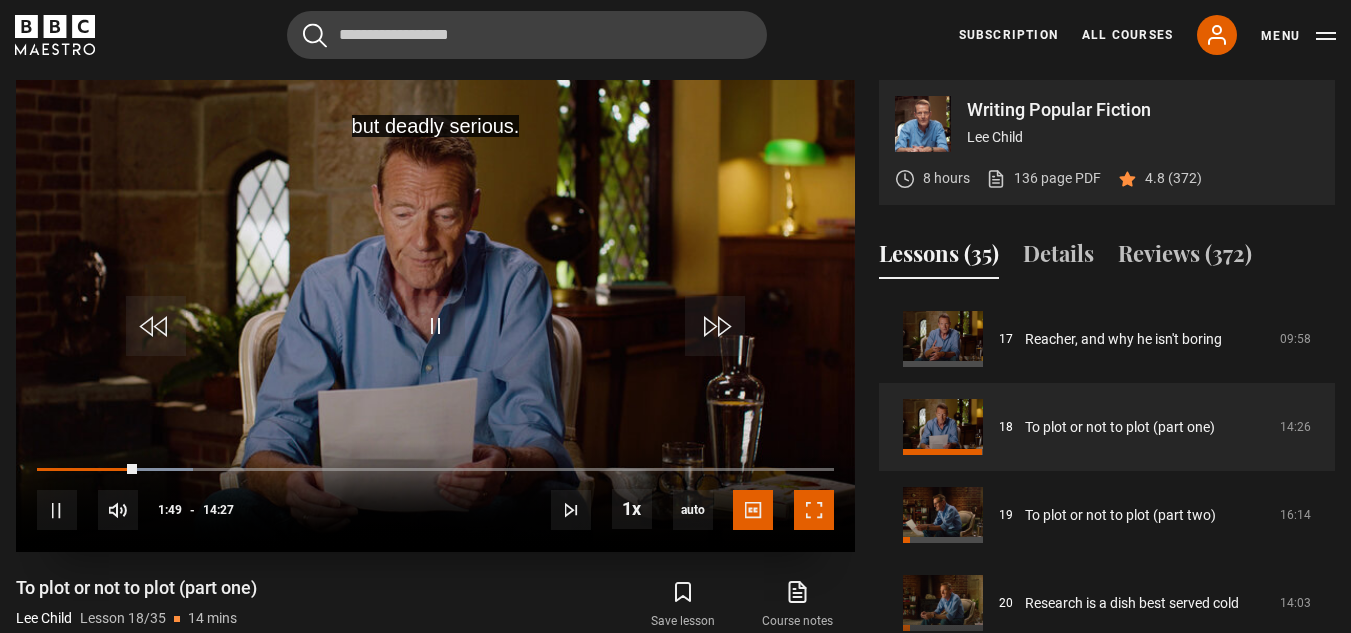 click at bounding box center (814, 510) 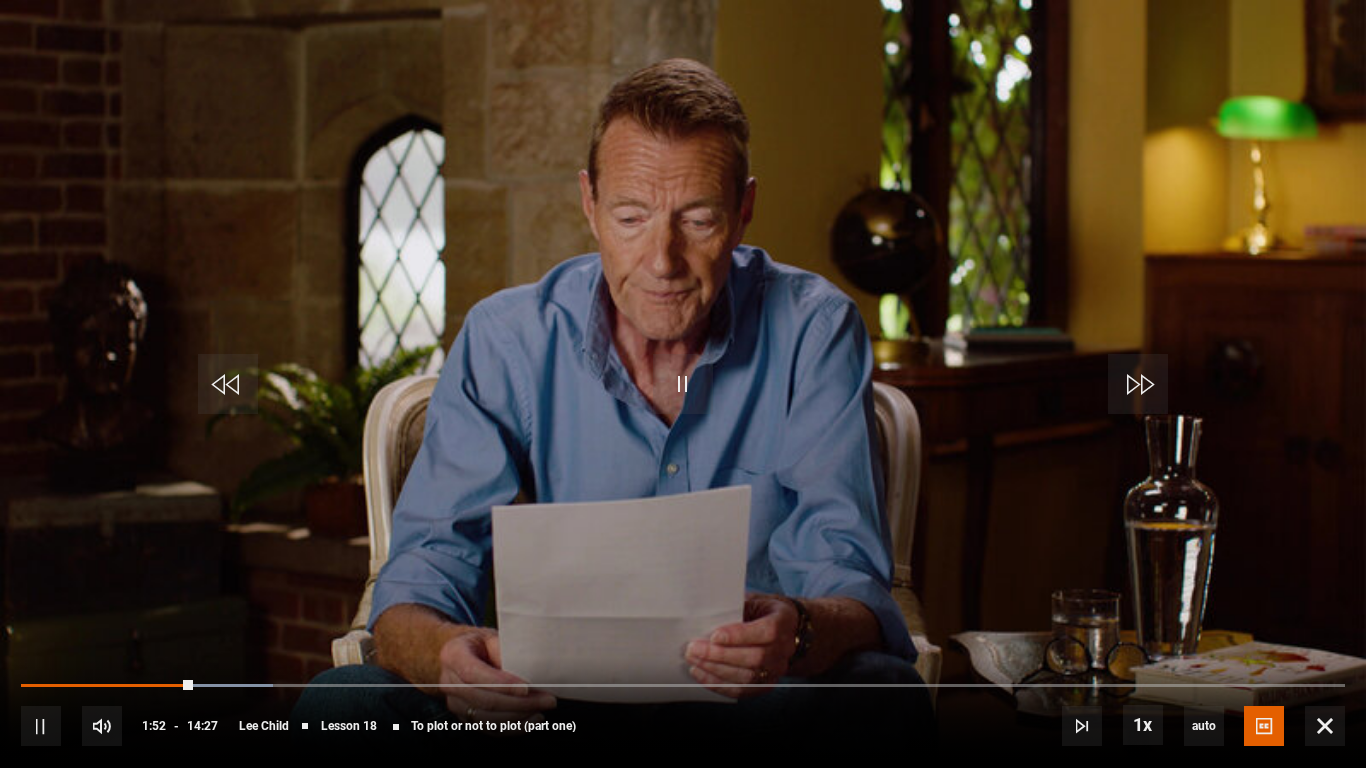 drag, startPoint x: 692, startPoint y: 585, endPoint x: 690, endPoint y: 234, distance: 351.0057 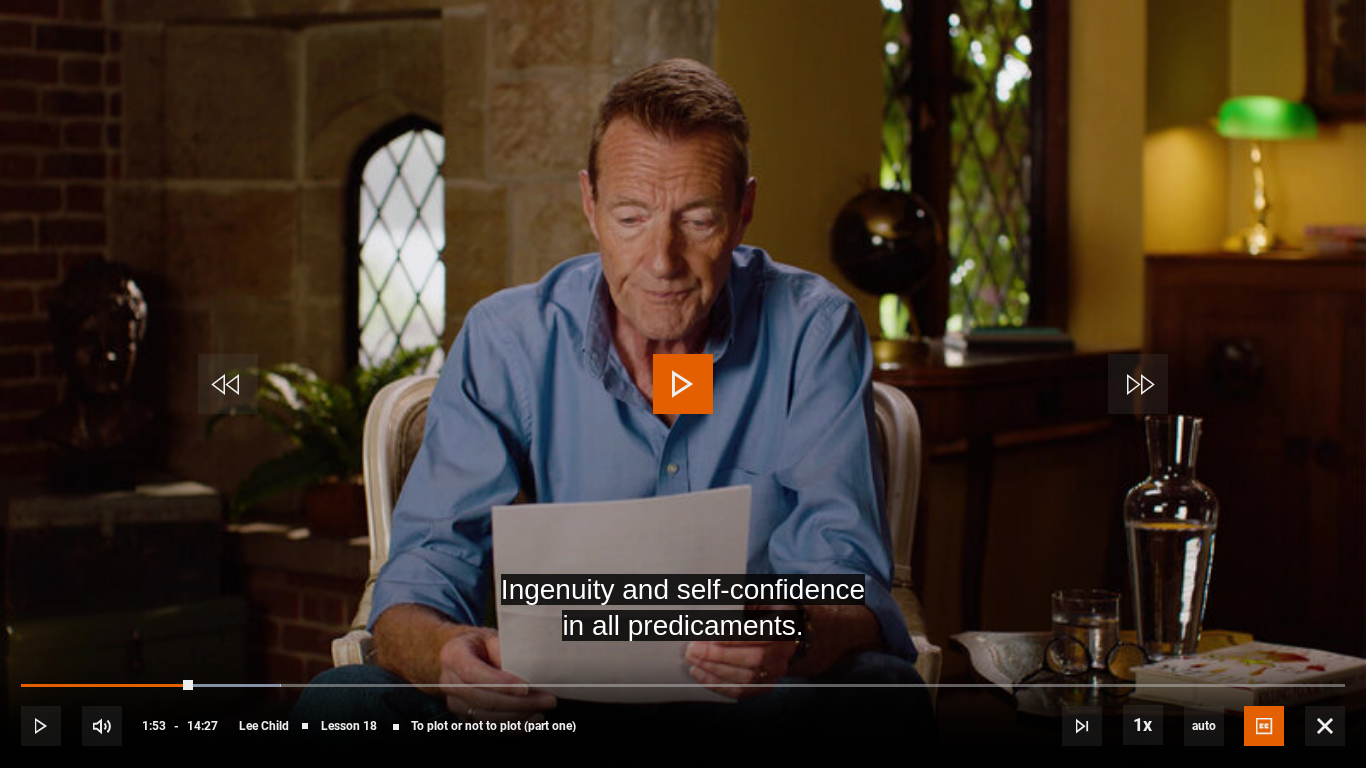 click at bounding box center [683, 384] 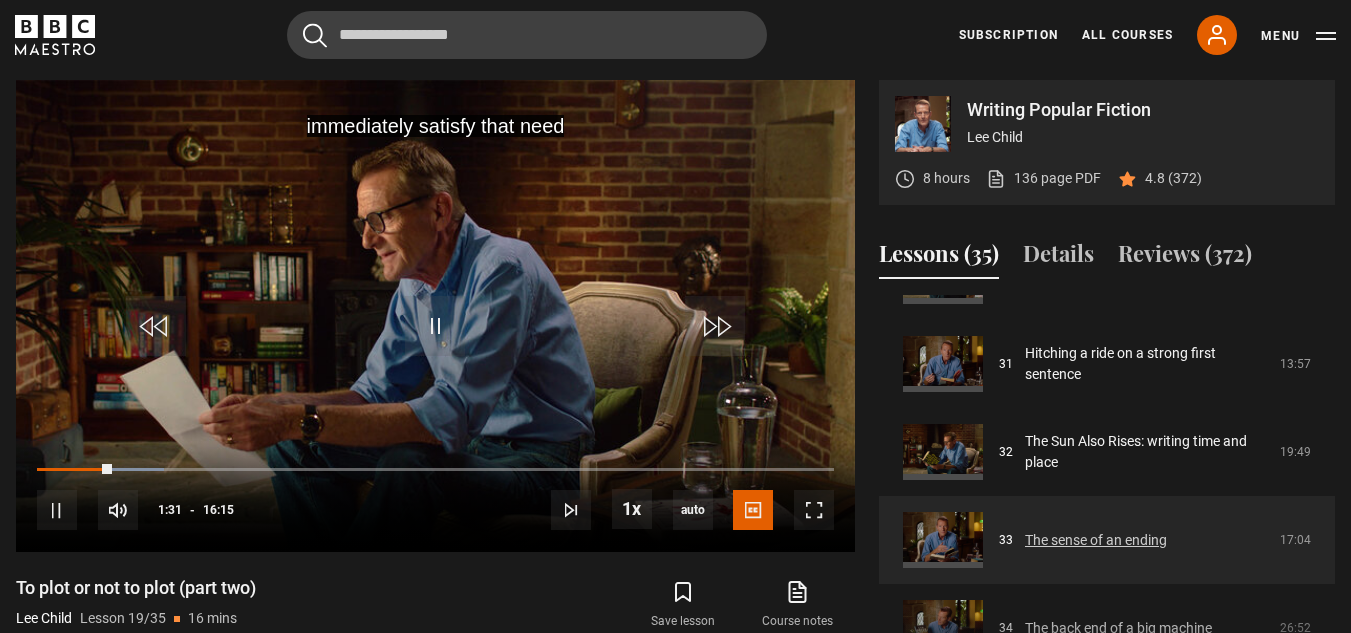 scroll, scrollTop: 2736, scrollLeft: 0, axis: vertical 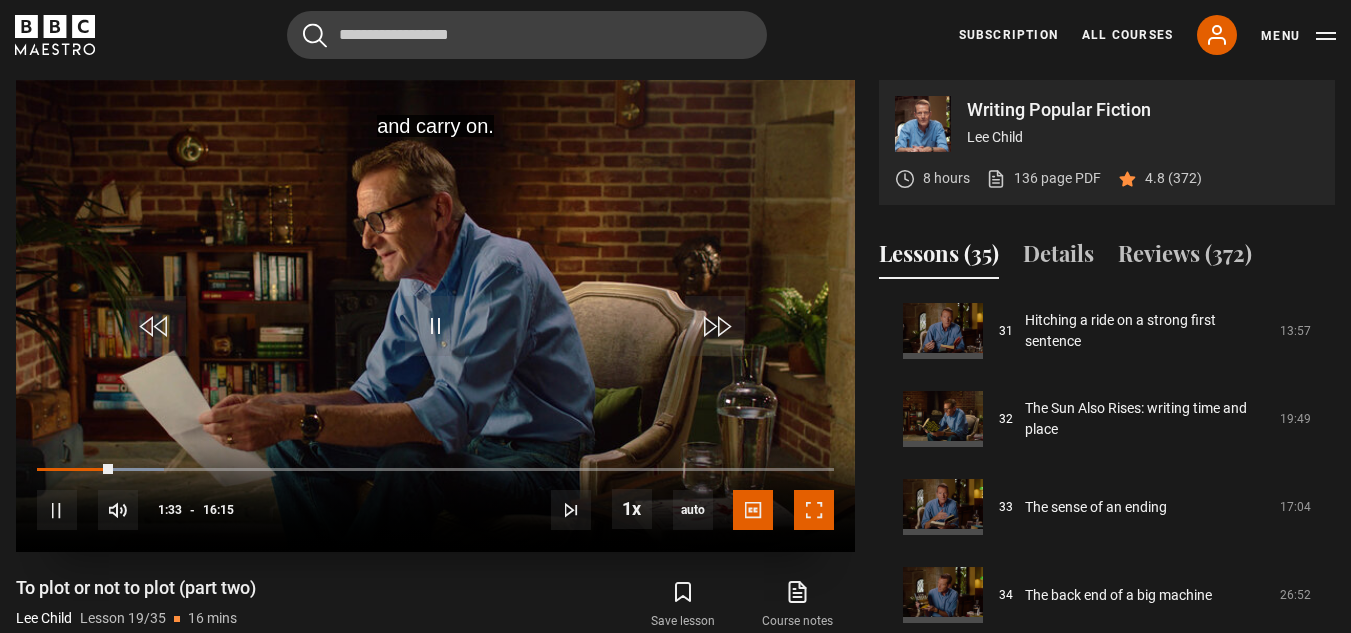 click at bounding box center (814, 510) 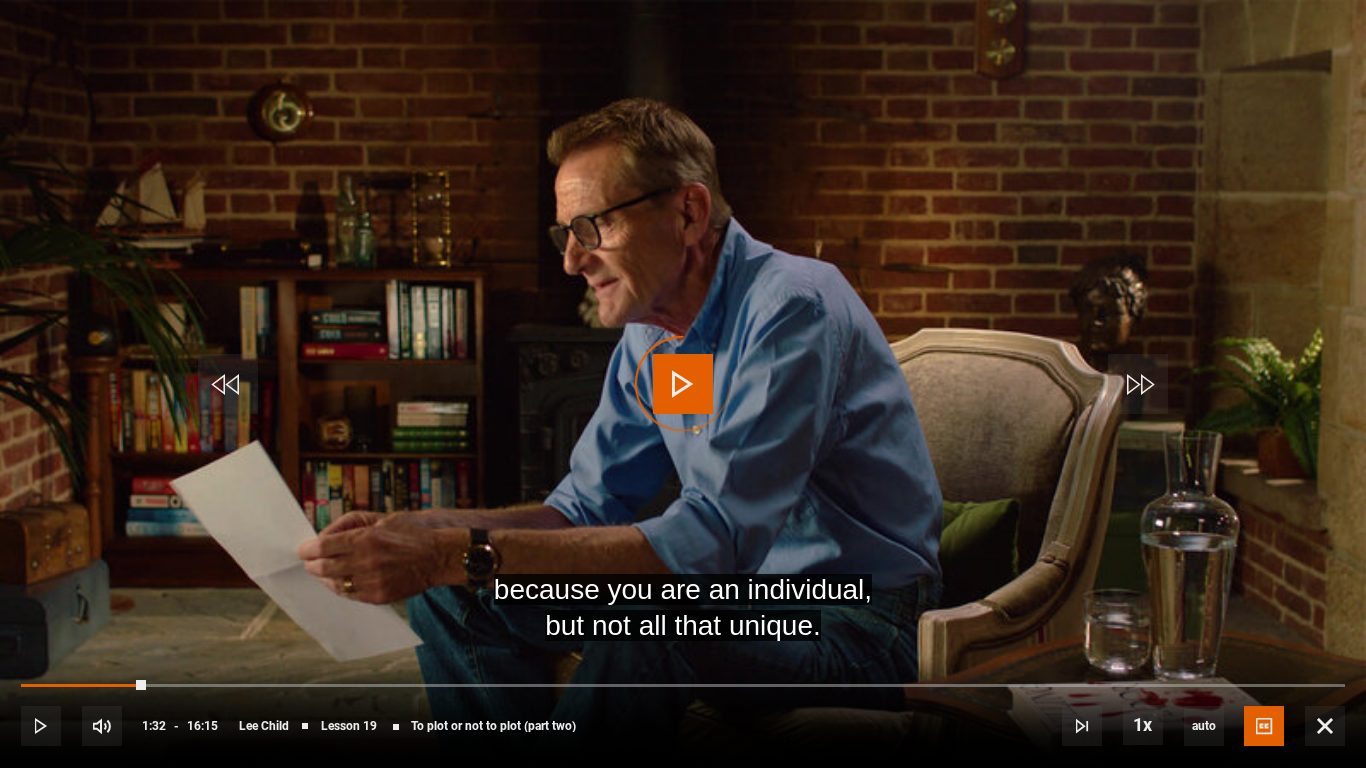 drag, startPoint x: 108, startPoint y: 680, endPoint x: 13, endPoint y: 682, distance: 95.02105 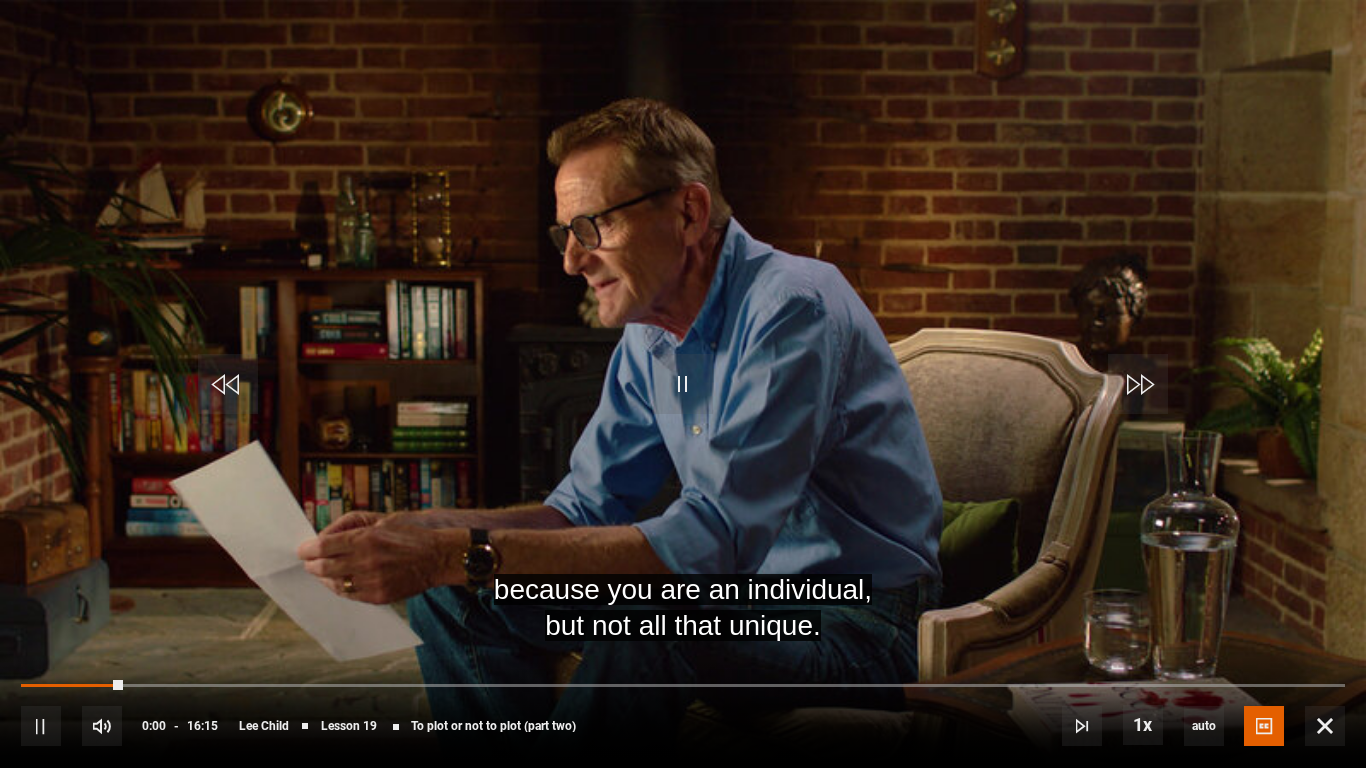drag, startPoint x: 112, startPoint y: 678, endPoint x: 13, endPoint y: 684, distance: 99.18165 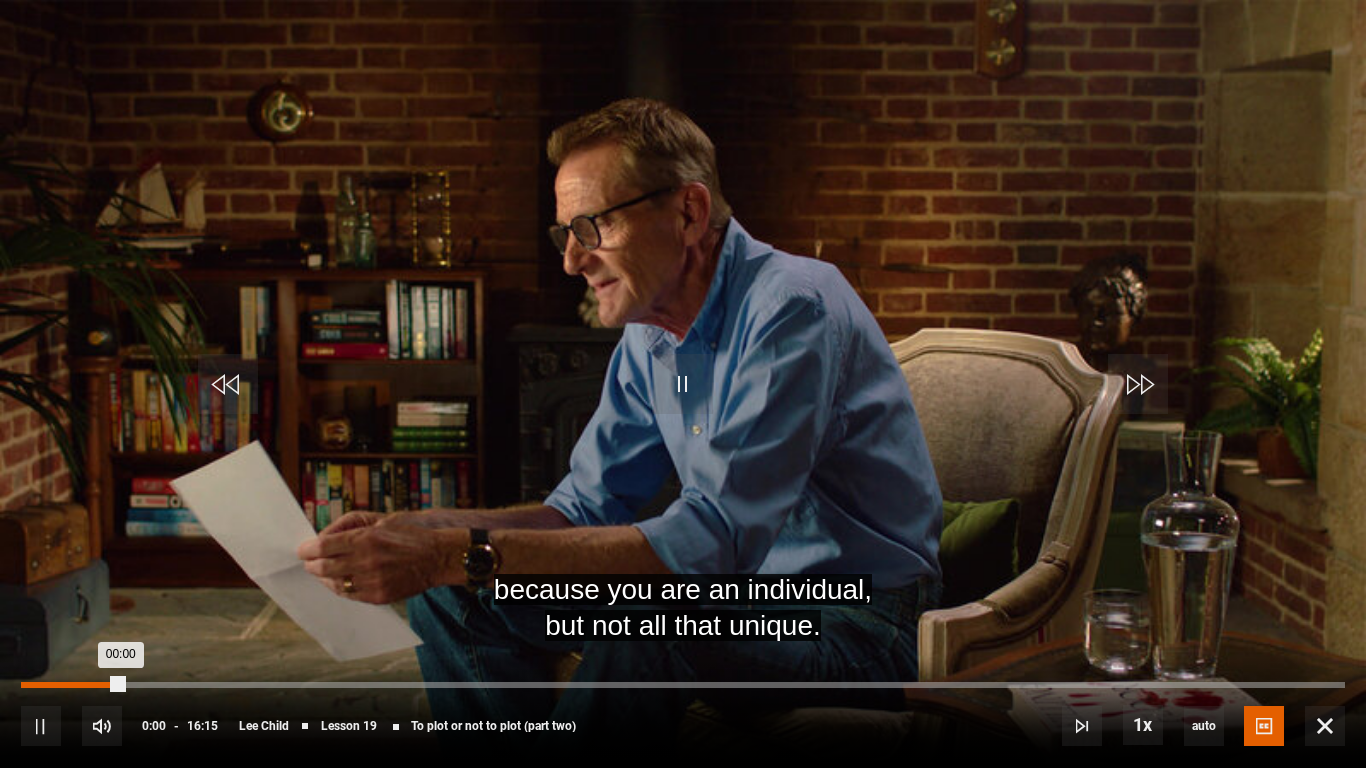 click on "Loaded :  0.00% 00:02 00:00" at bounding box center [683, 685] 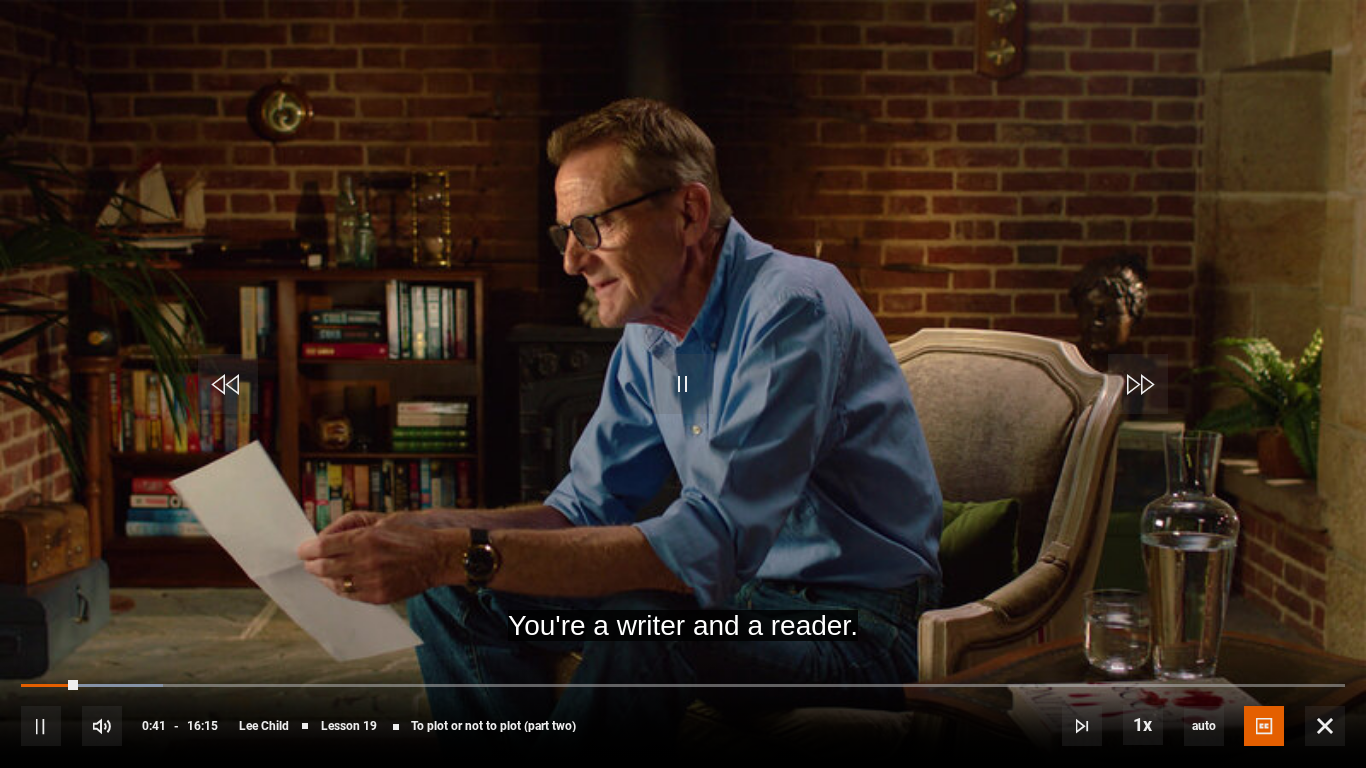 click at bounding box center [683, 384] 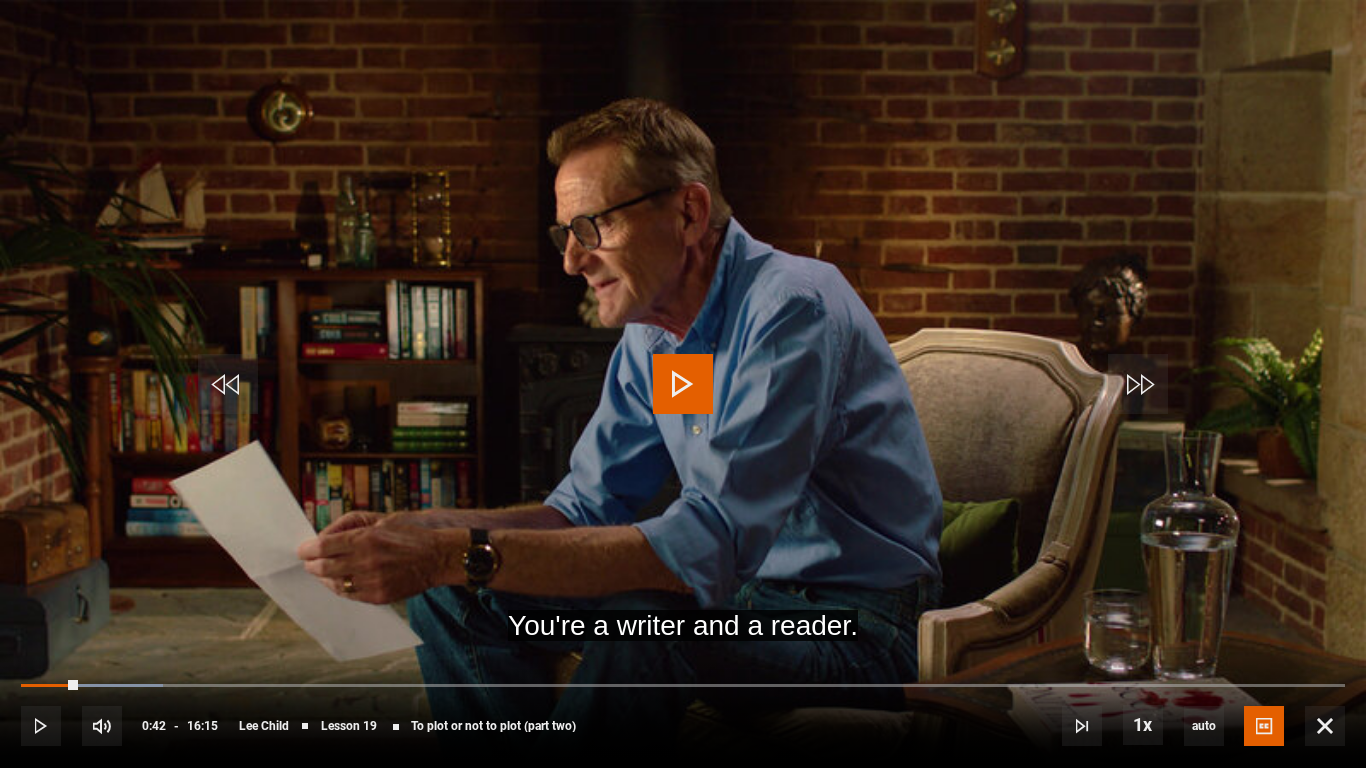 click at bounding box center [683, 384] 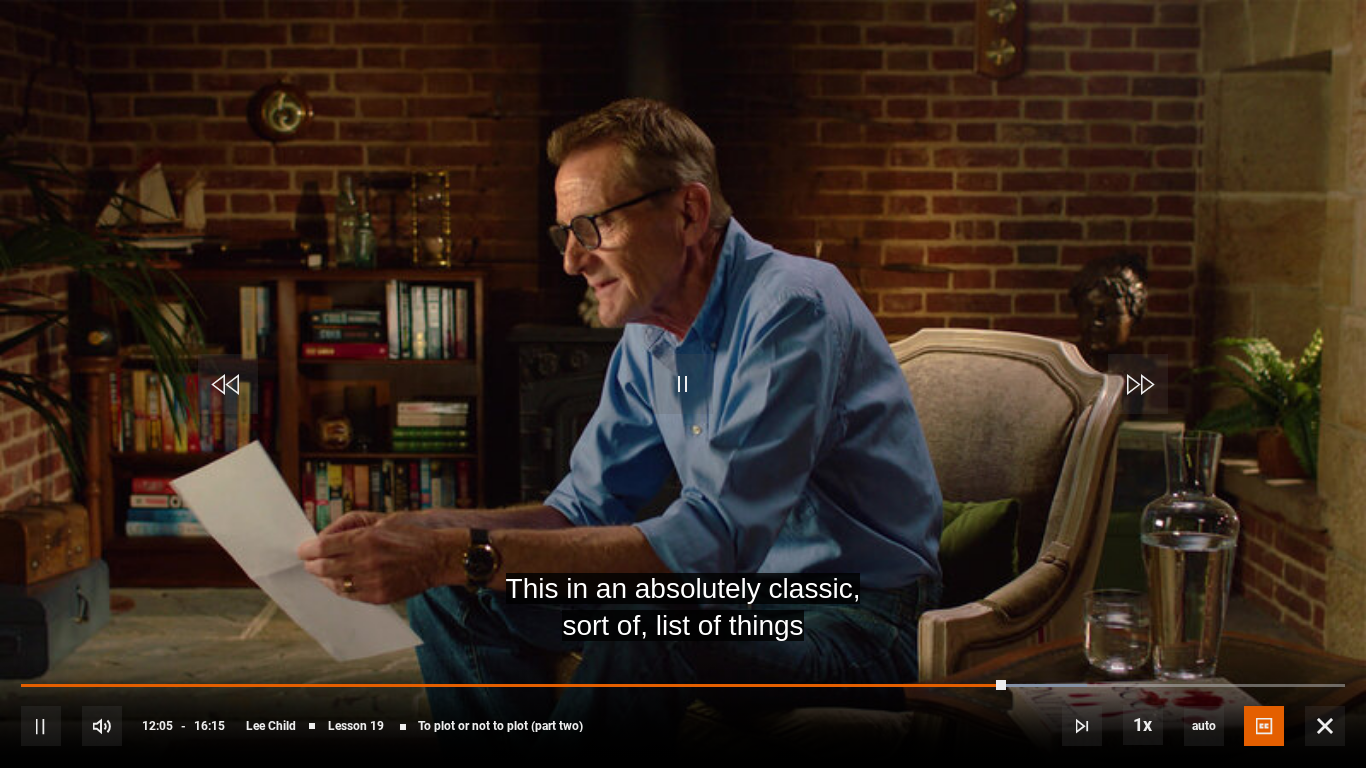 click at bounding box center [683, 384] 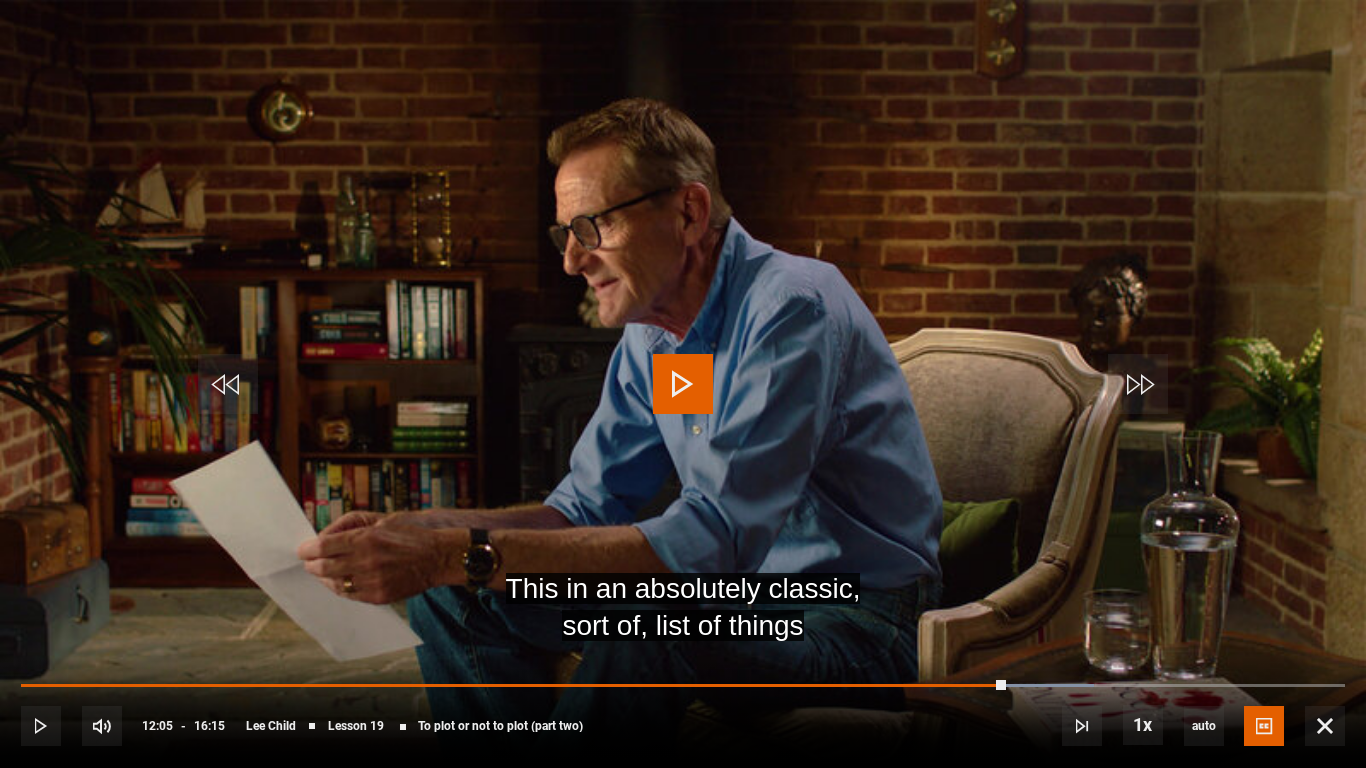 click at bounding box center (683, 384) 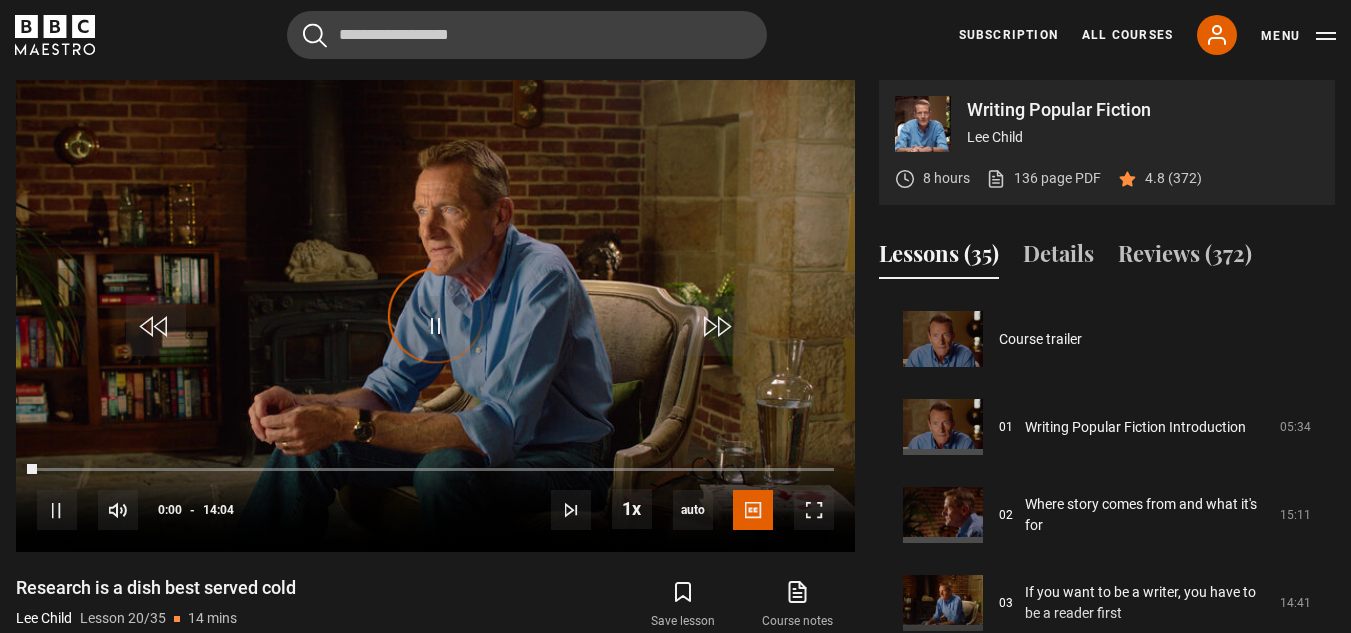 scroll, scrollTop: 1672, scrollLeft: 0, axis: vertical 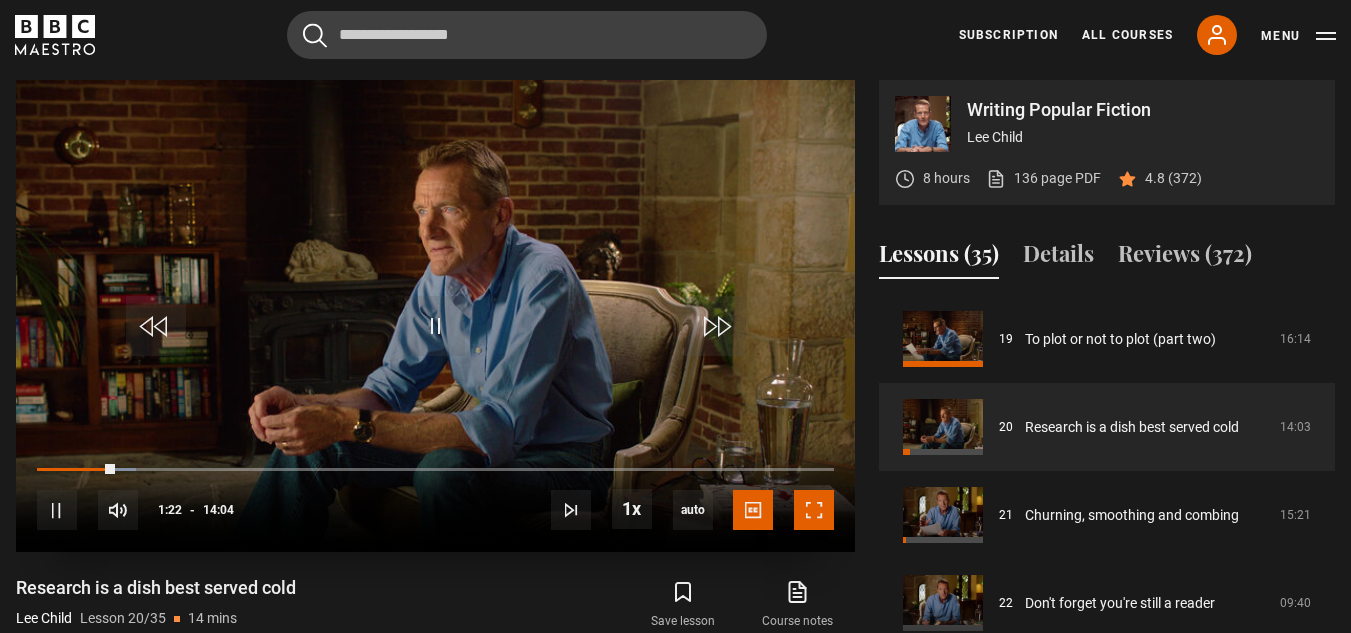 click at bounding box center [814, 510] 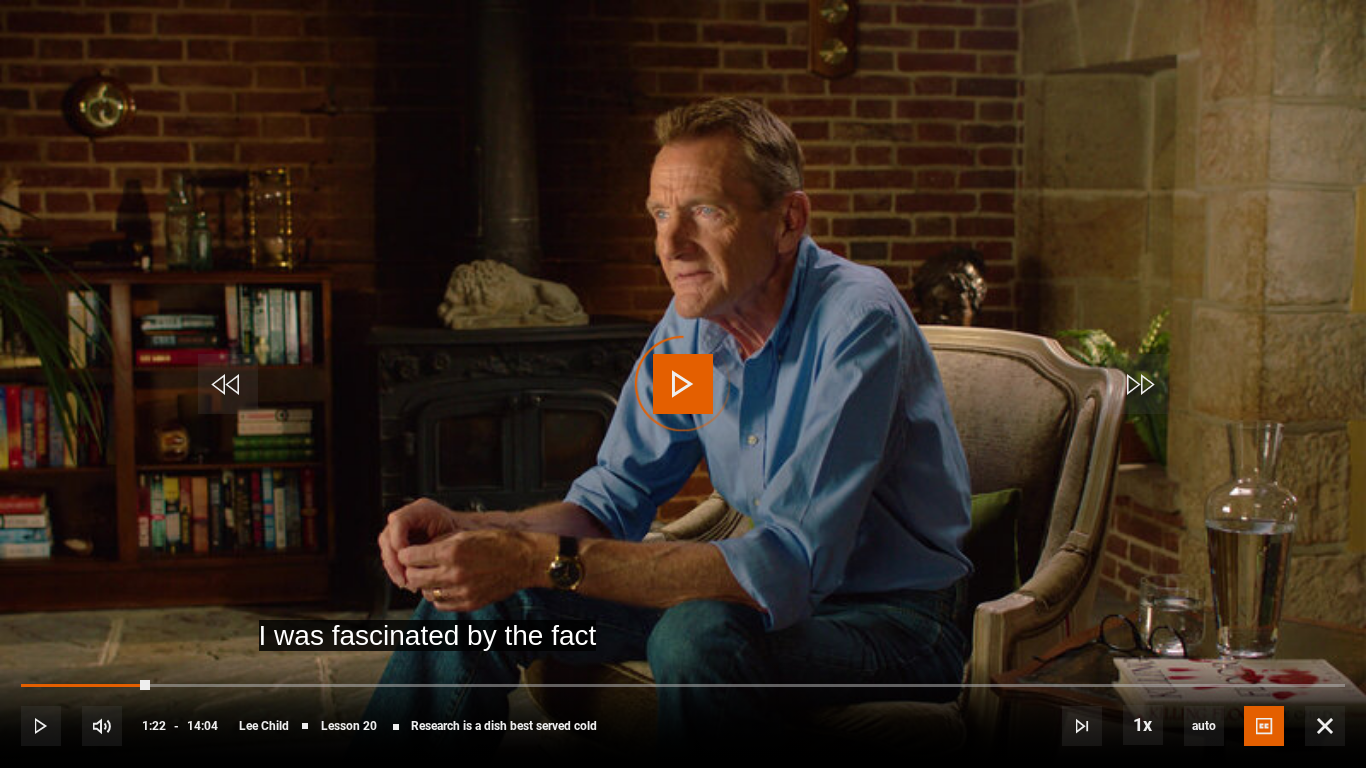 drag, startPoint x: 150, startPoint y: 683, endPoint x: 8, endPoint y: 683, distance: 142 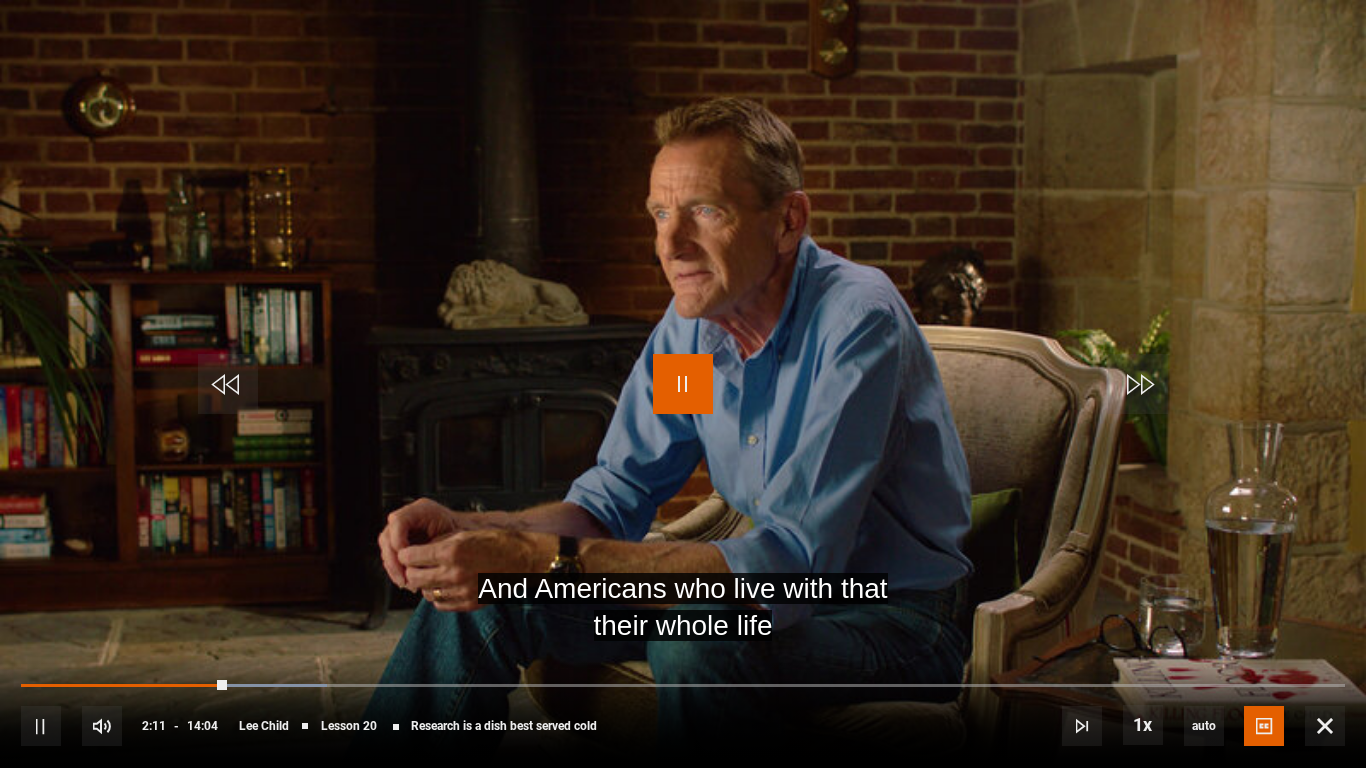 click at bounding box center [683, 384] 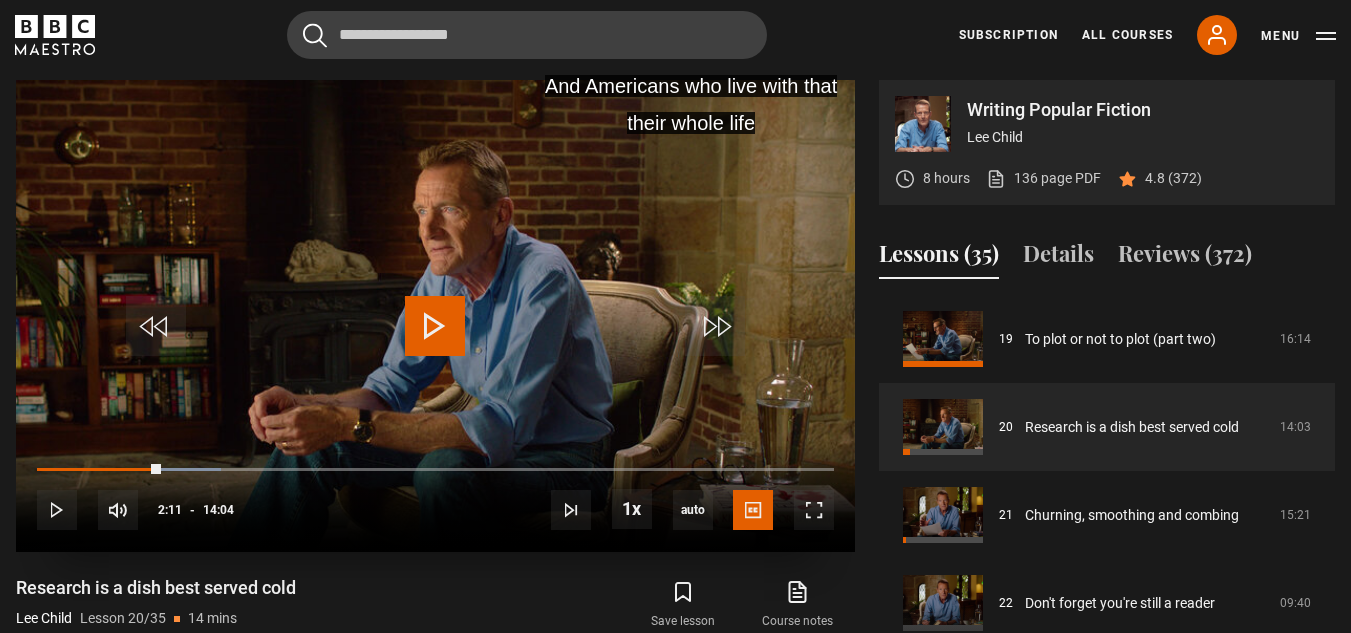 click at bounding box center (435, 326) 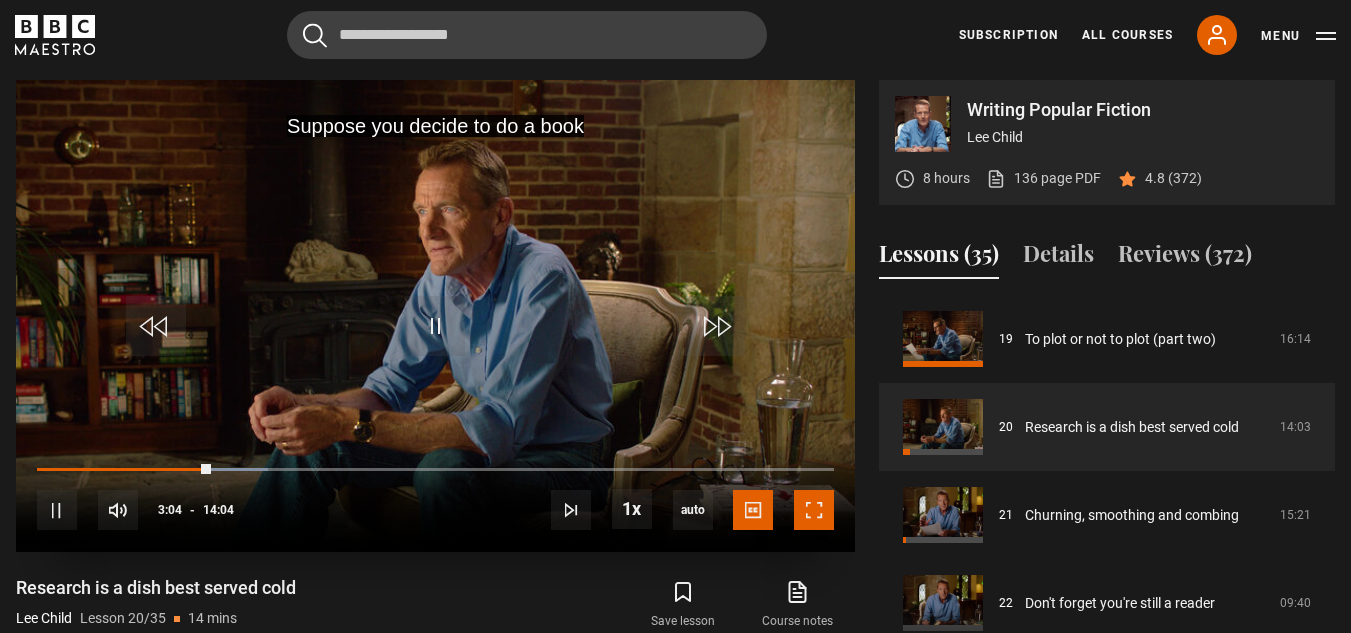 click at bounding box center (814, 510) 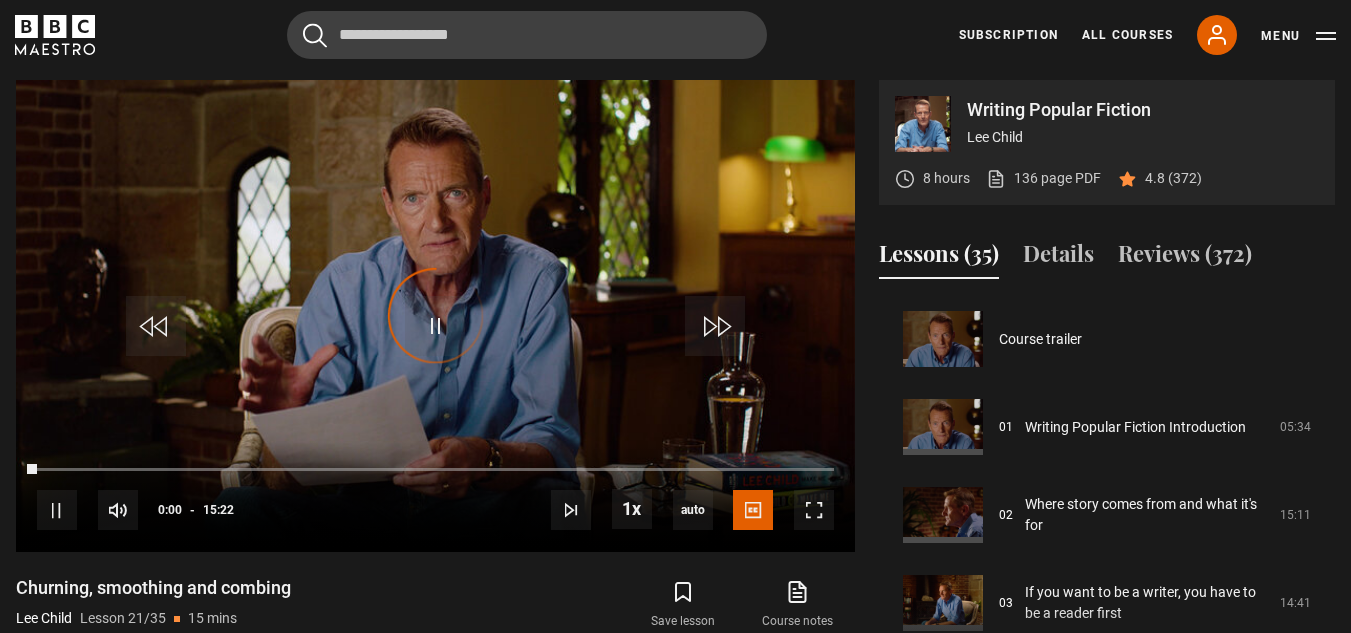 scroll, scrollTop: 1760, scrollLeft: 0, axis: vertical 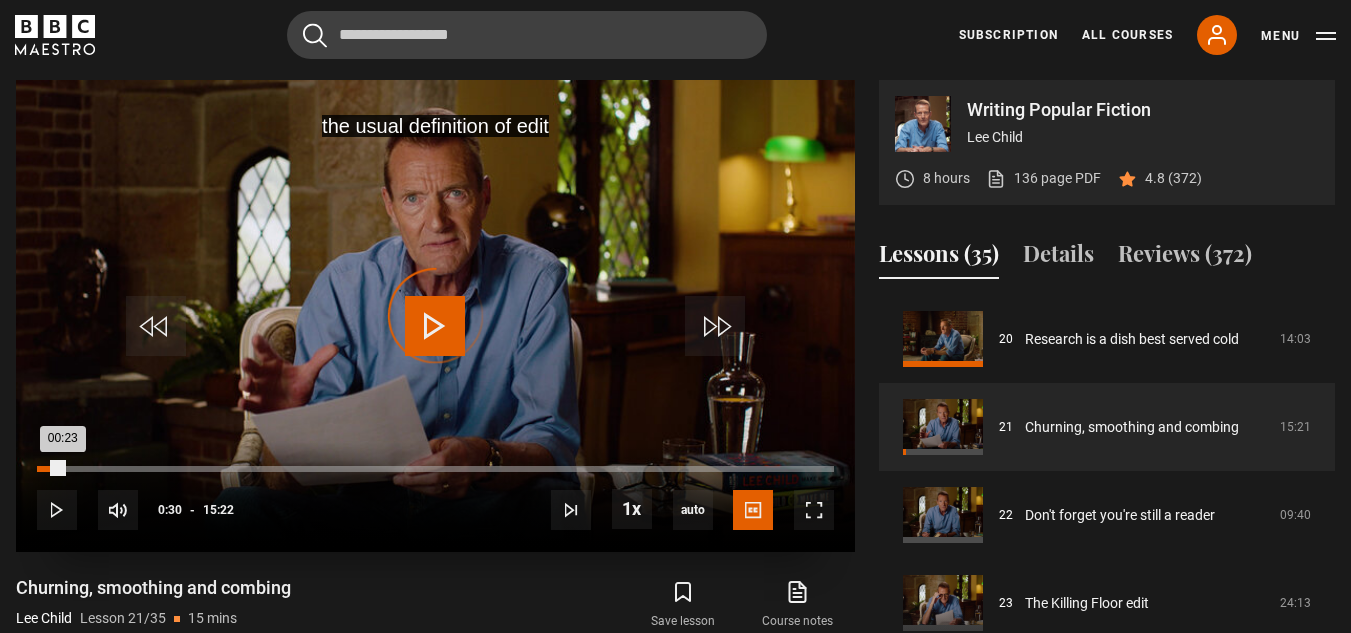 drag, startPoint x: 64, startPoint y: 468, endPoint x: 43, endPoint y: 468, distance: 21 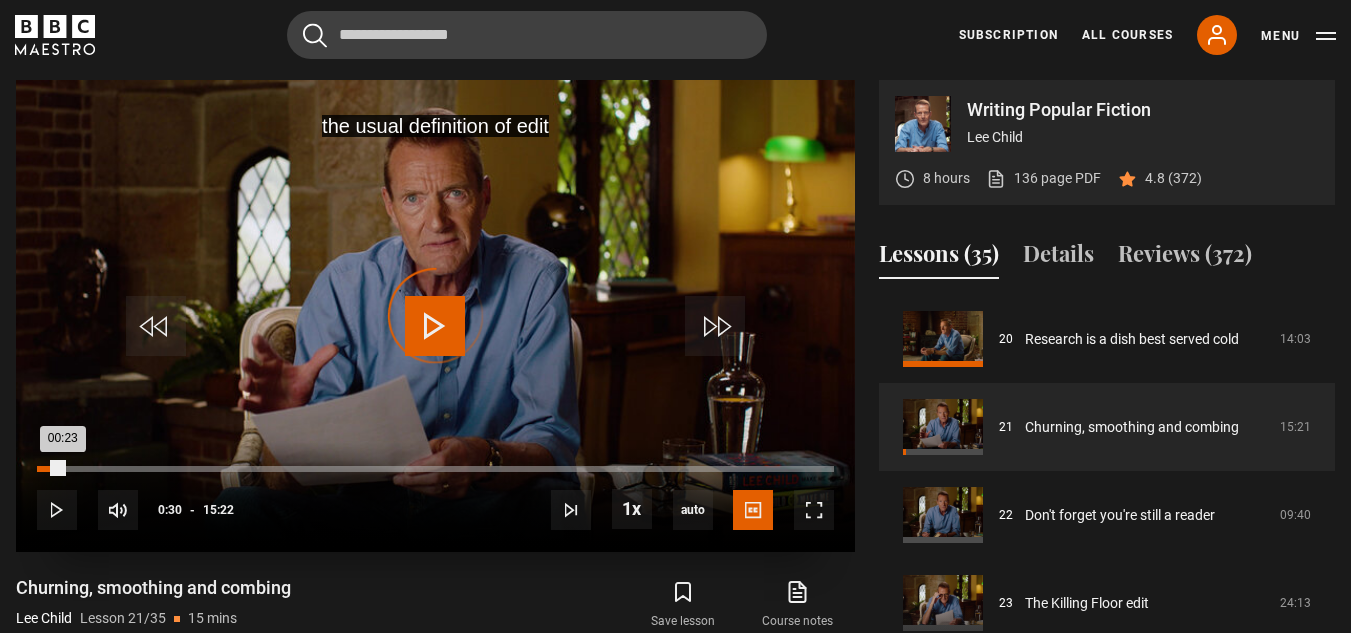 click on "Loaded :  0.00% 00:10 00:23" at bounding box center (435, 469) 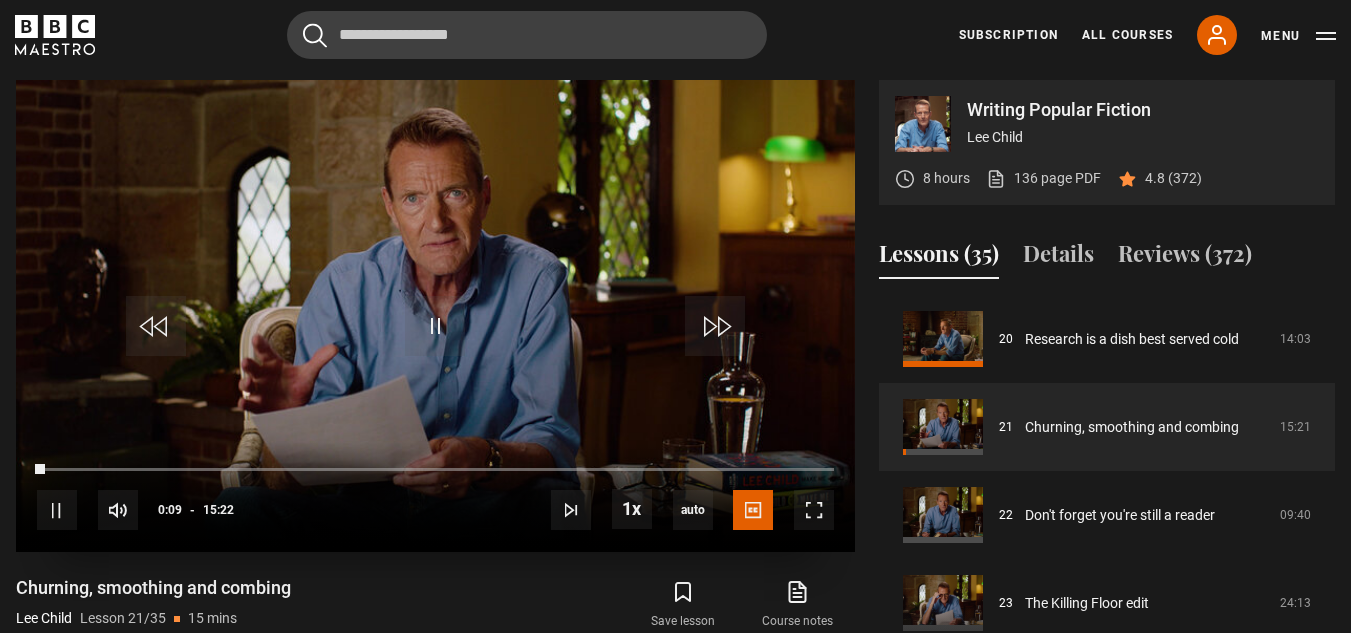 drag, startPoint x: 53, startPoint y: 464, endPoint x: 31, endPoint y: 464, distance: 22 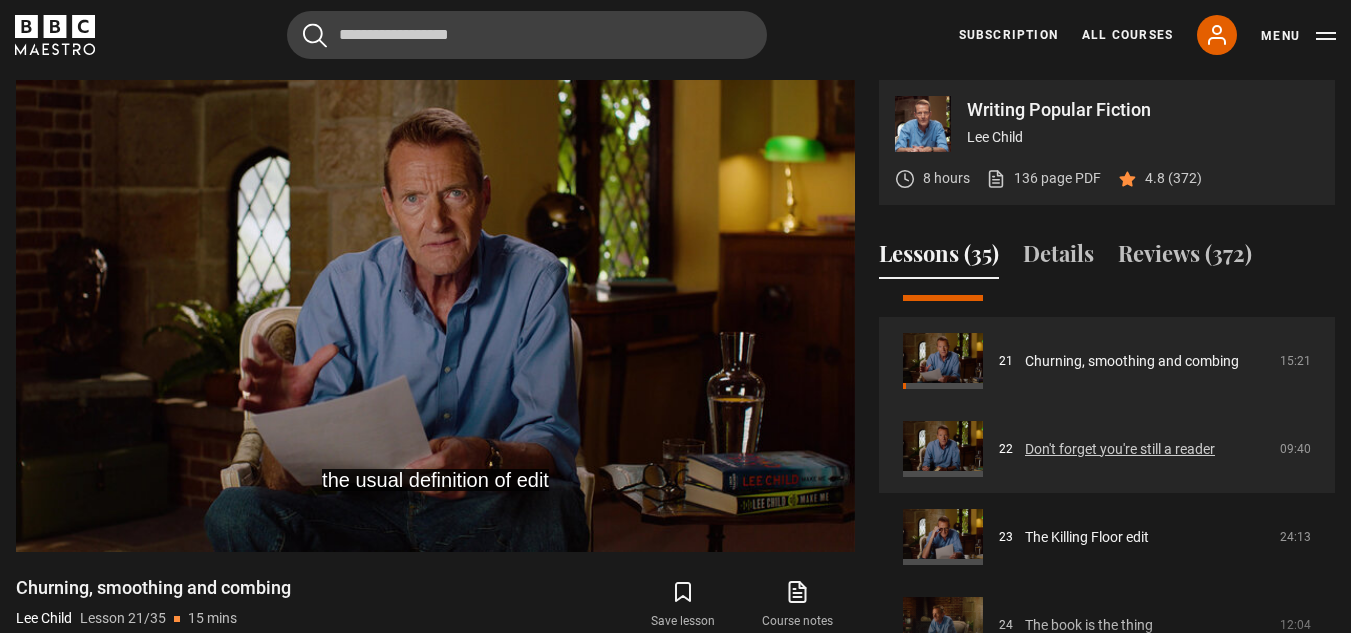 scroll, scrollTop: 1860, scrollLeft: 0, axis: vertical 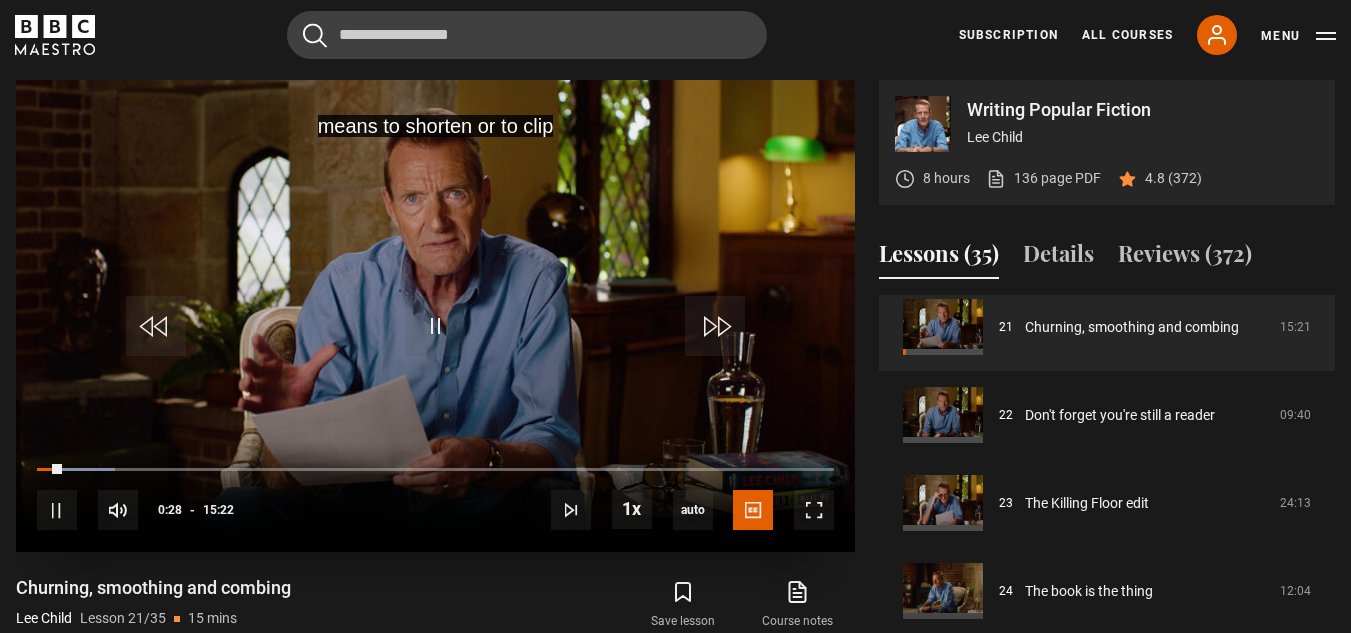 click at bounding box center [435, 316] 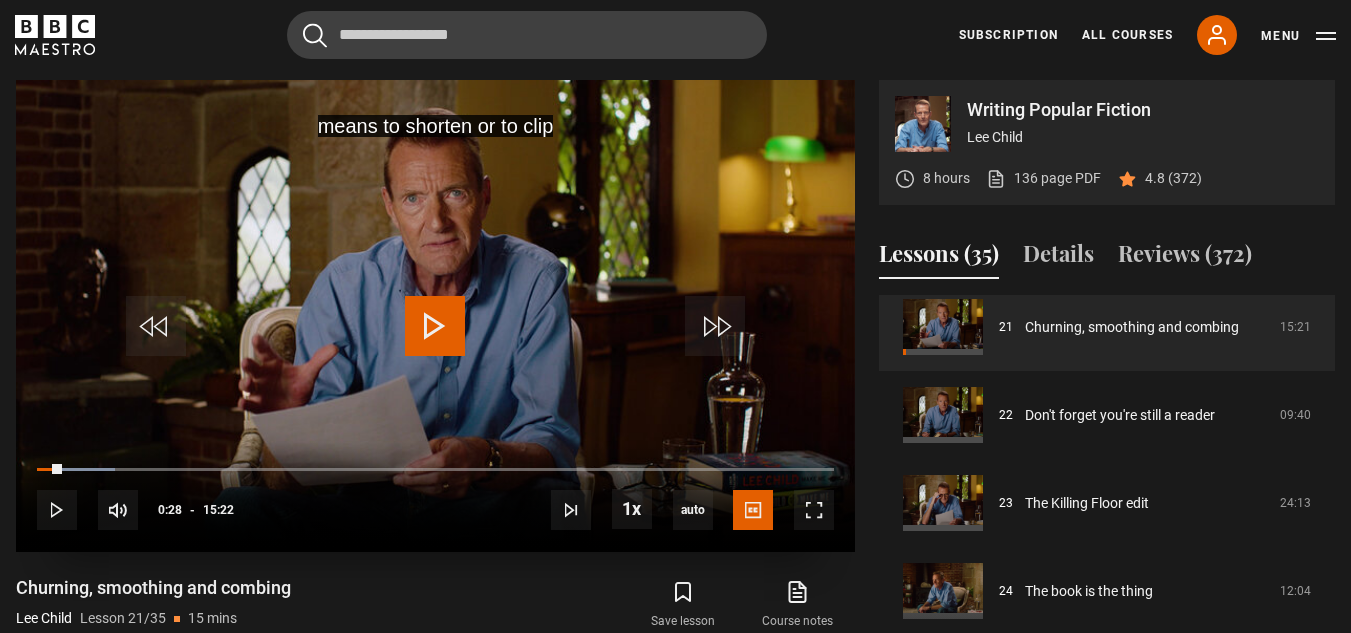 click at bounding box center (435, 326) 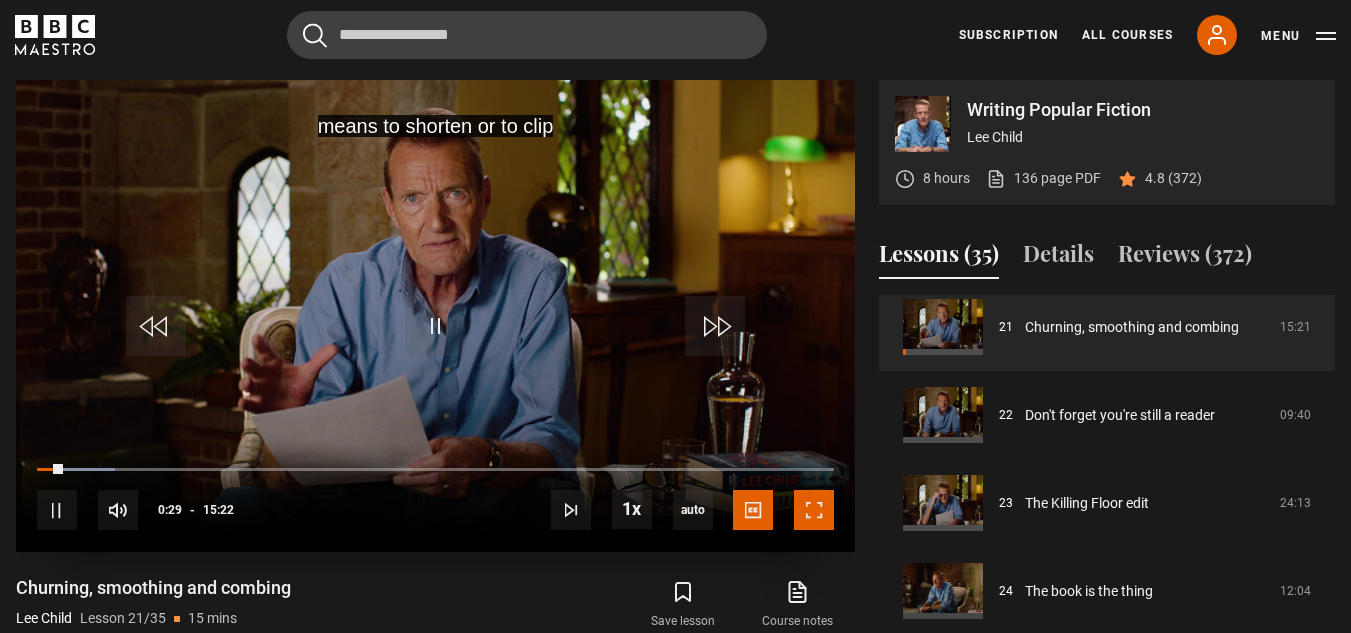 click at bounding box center (814, 510) 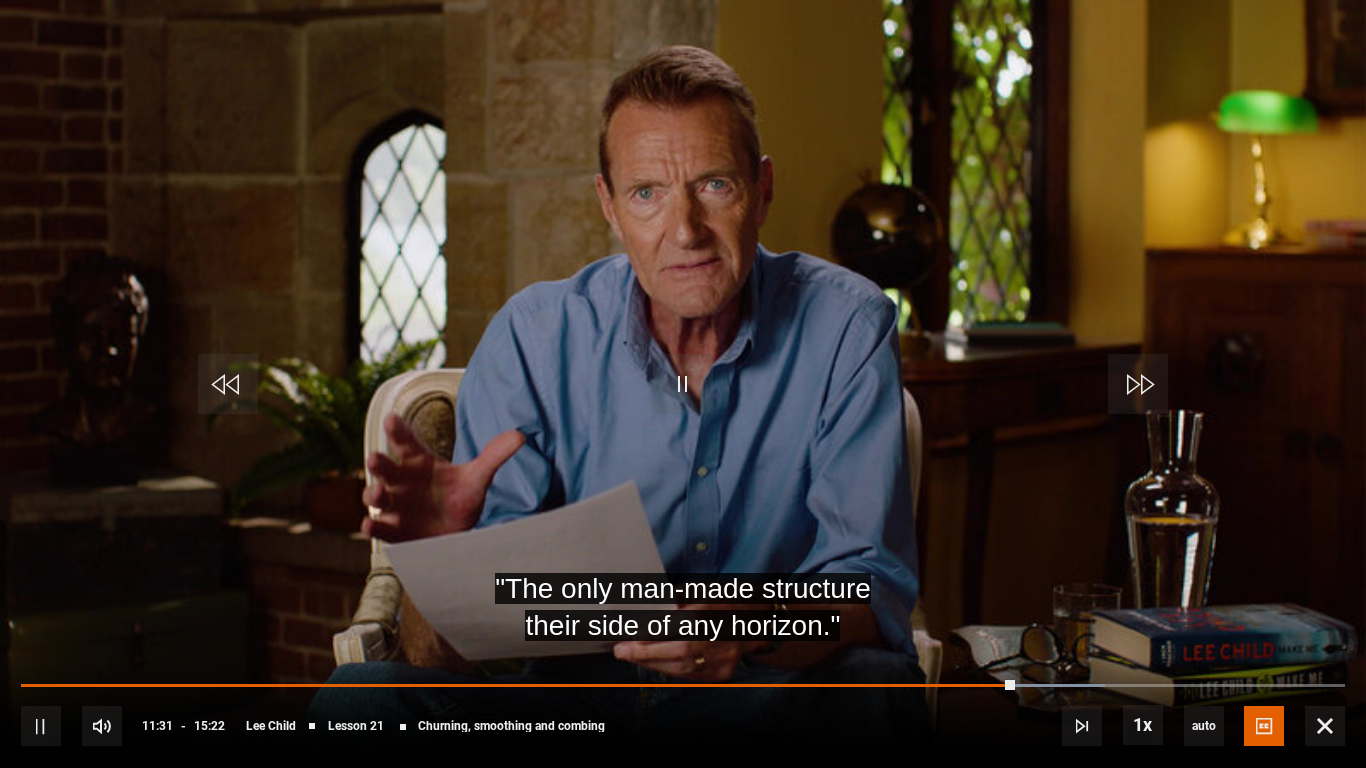 click at bounding box center [683, 384] 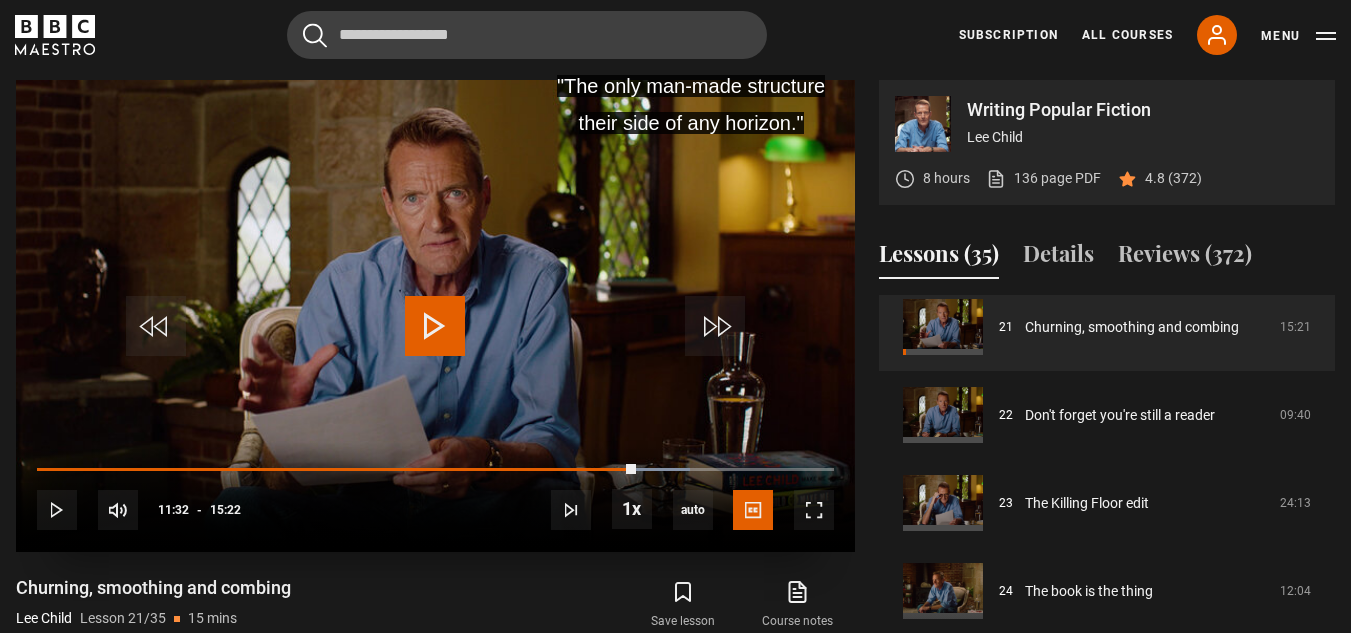 click at bounding box center [435, 326] 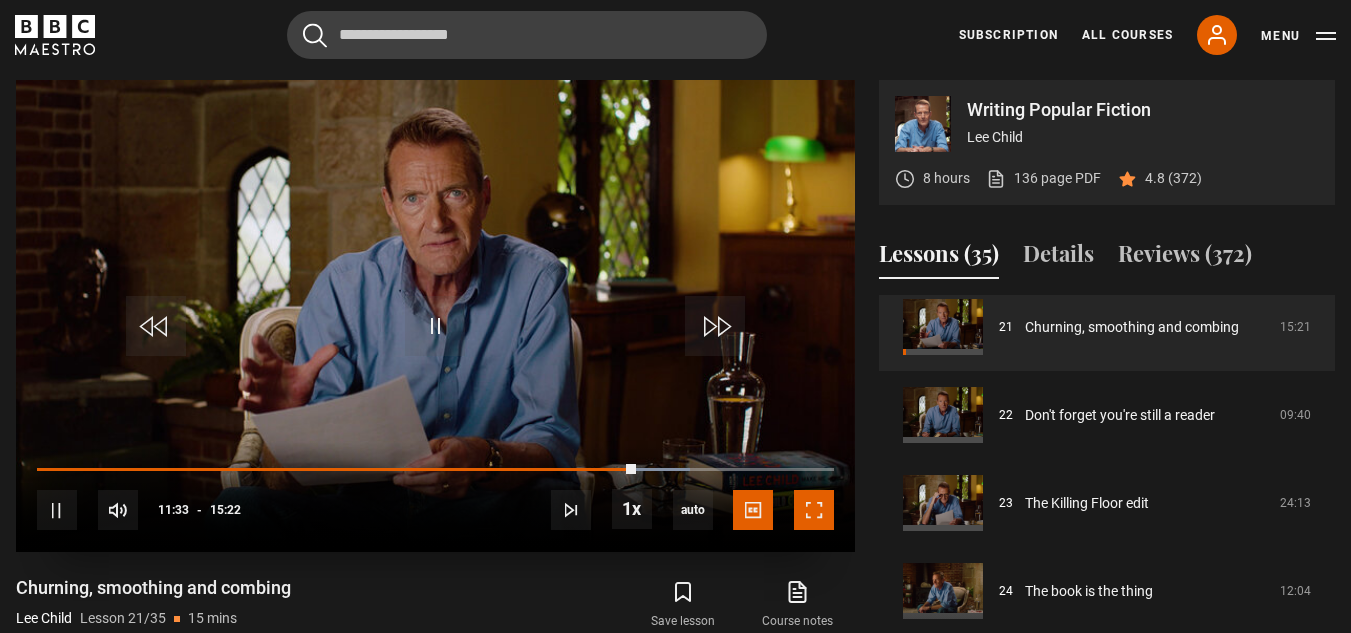click at bounding box center [814, 510] 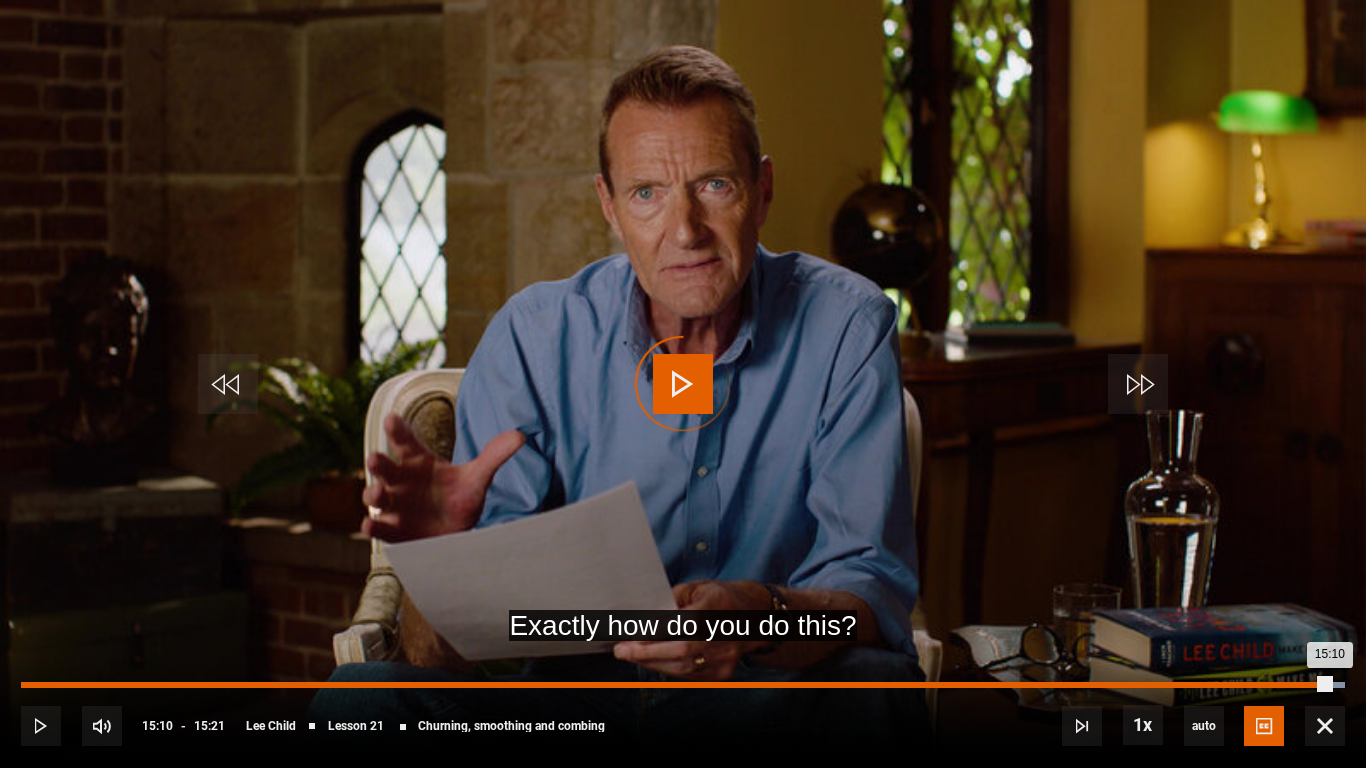 click on "Loaded :  100.00% 14:49 15:10" at bounding box center (683, 685) 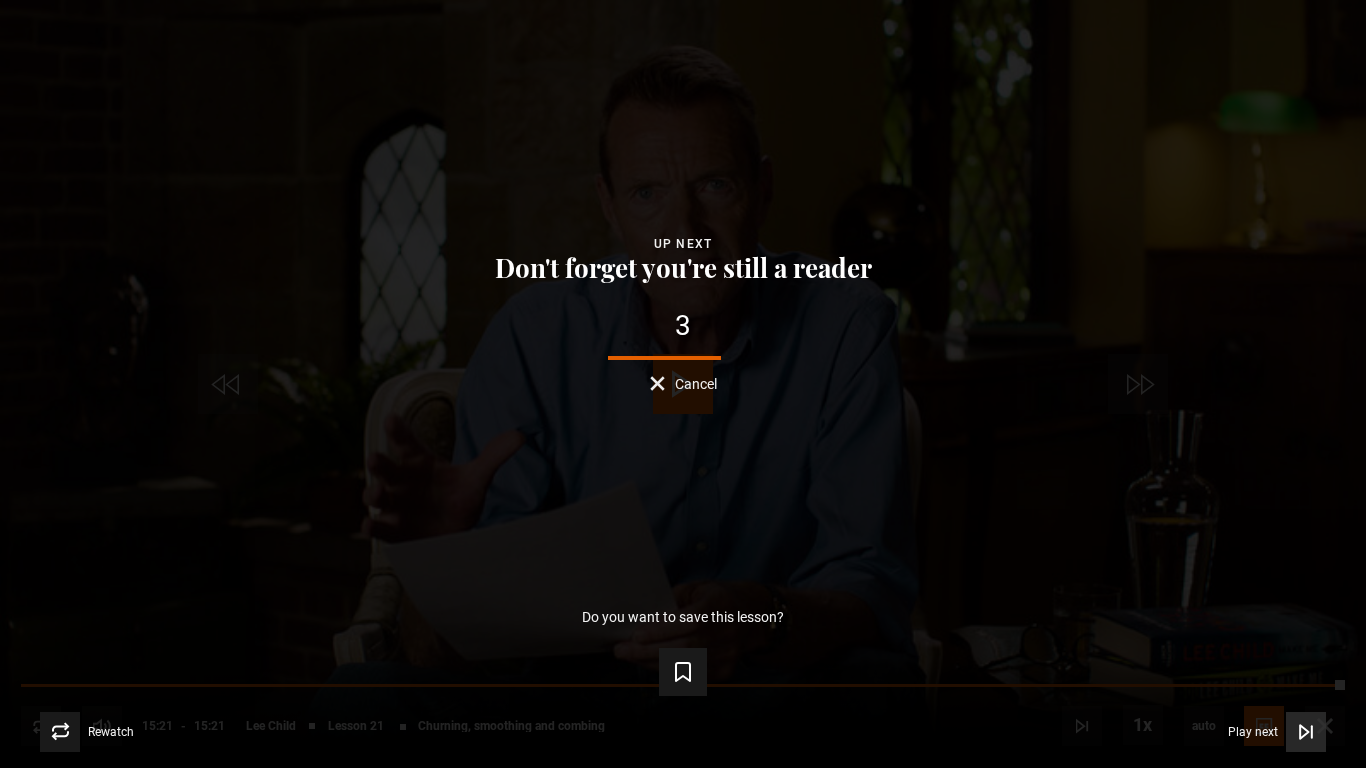 click 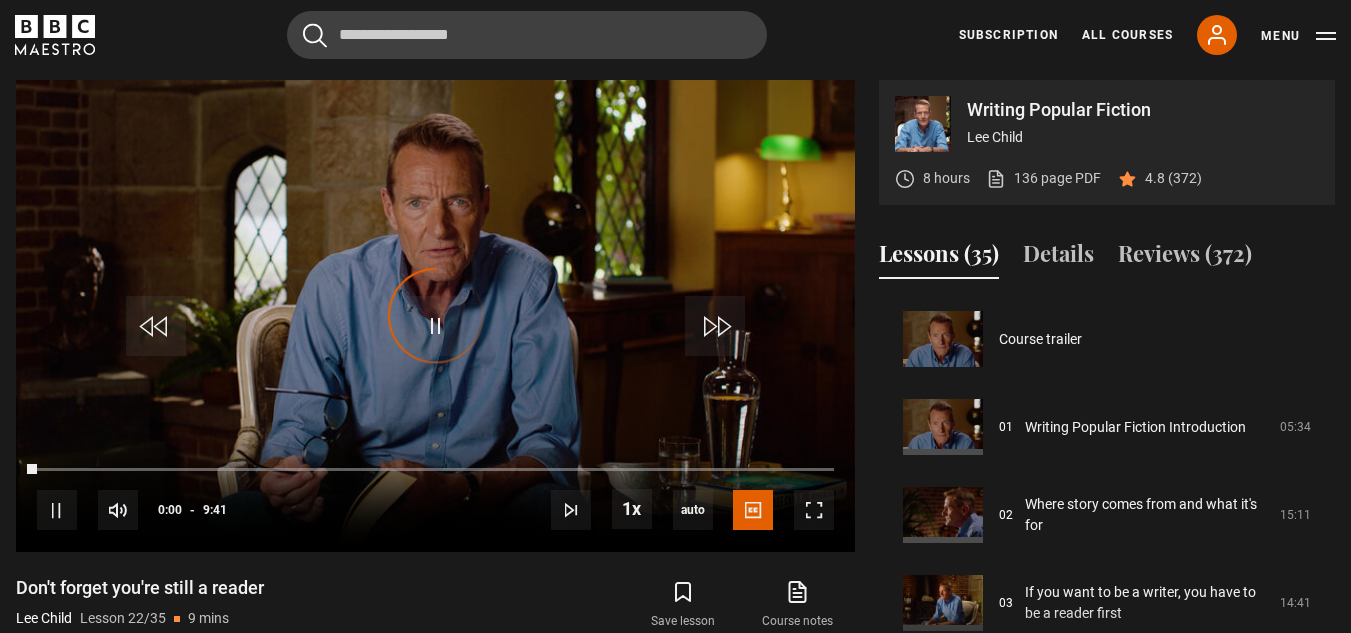 scroll, scrollTop: 1848, scrollLeft: 0, axis: vertical 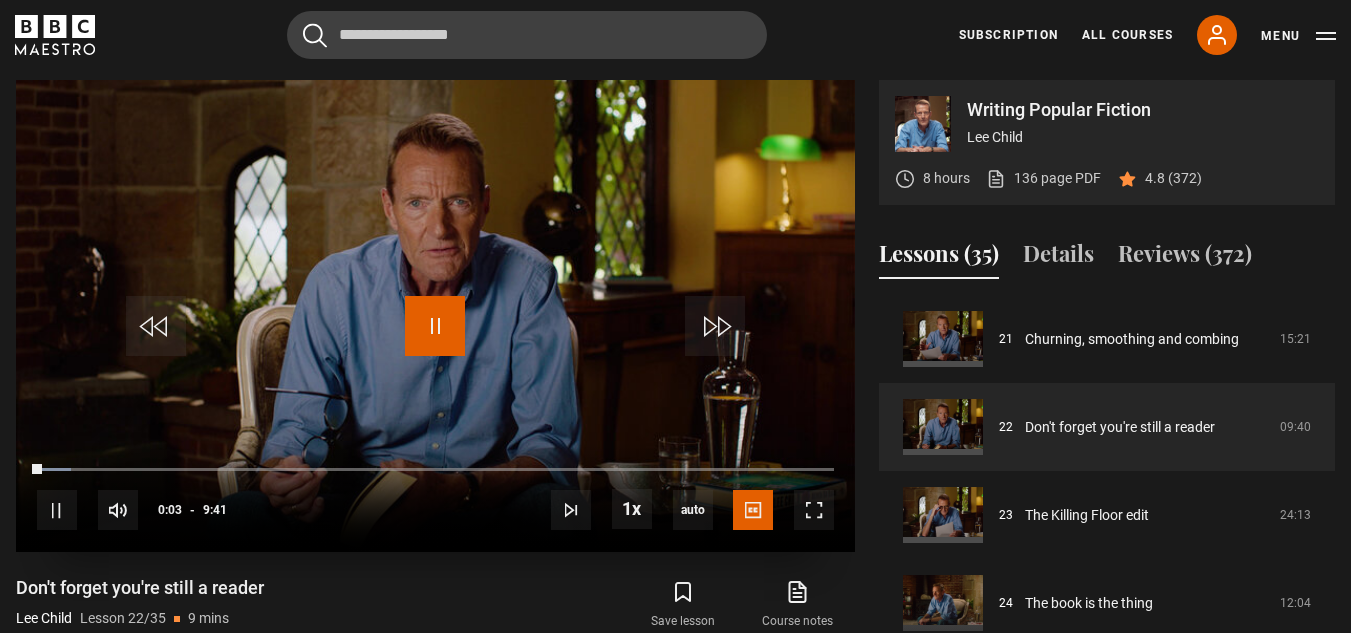 click at bounding box center (435, 326) 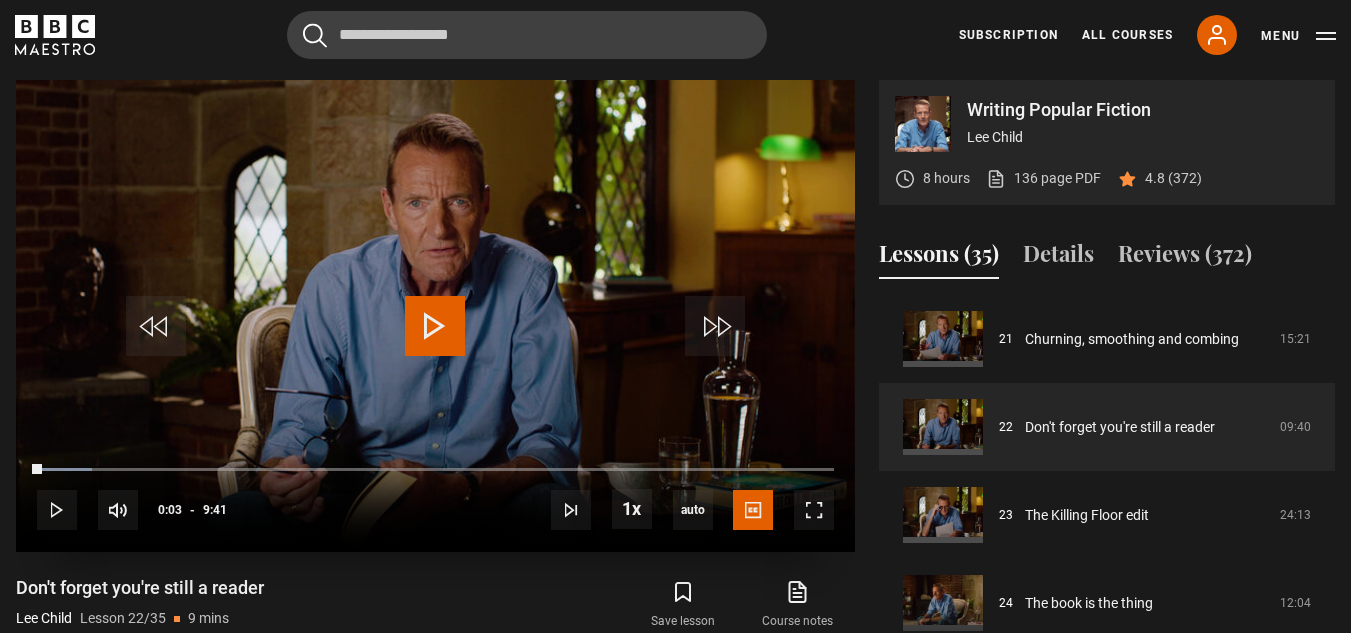 click at bounding box center (435, 316) 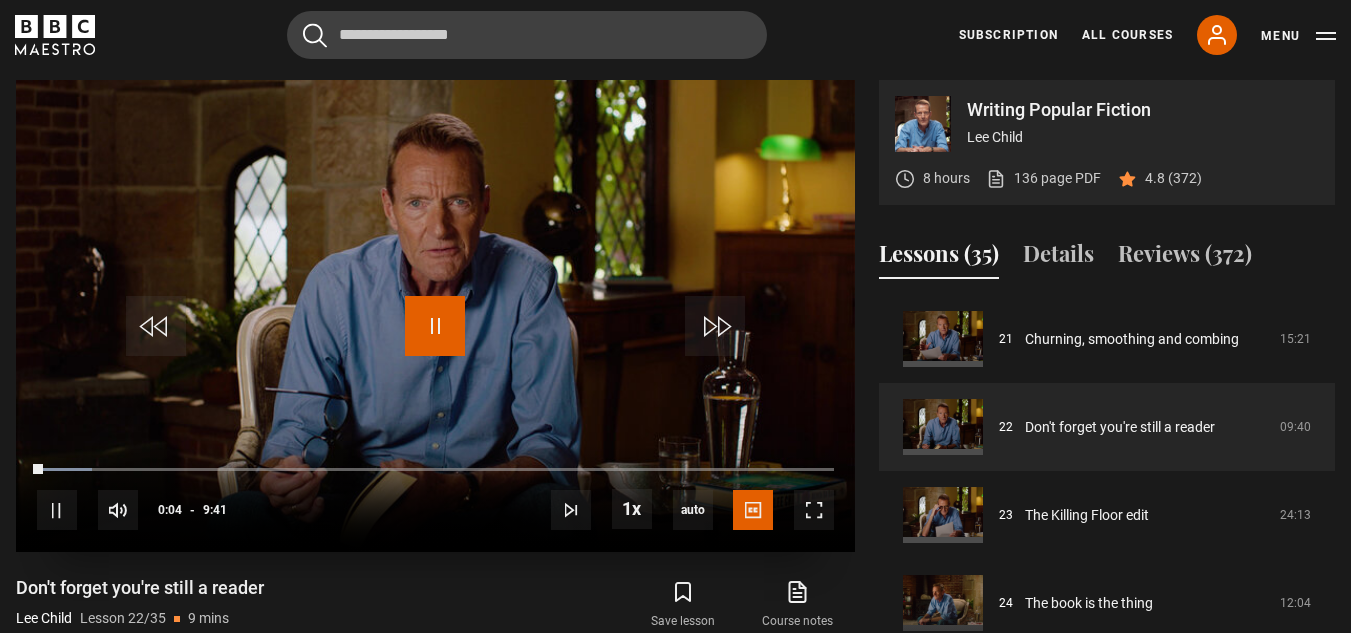 click at bounding box center [435, 326] 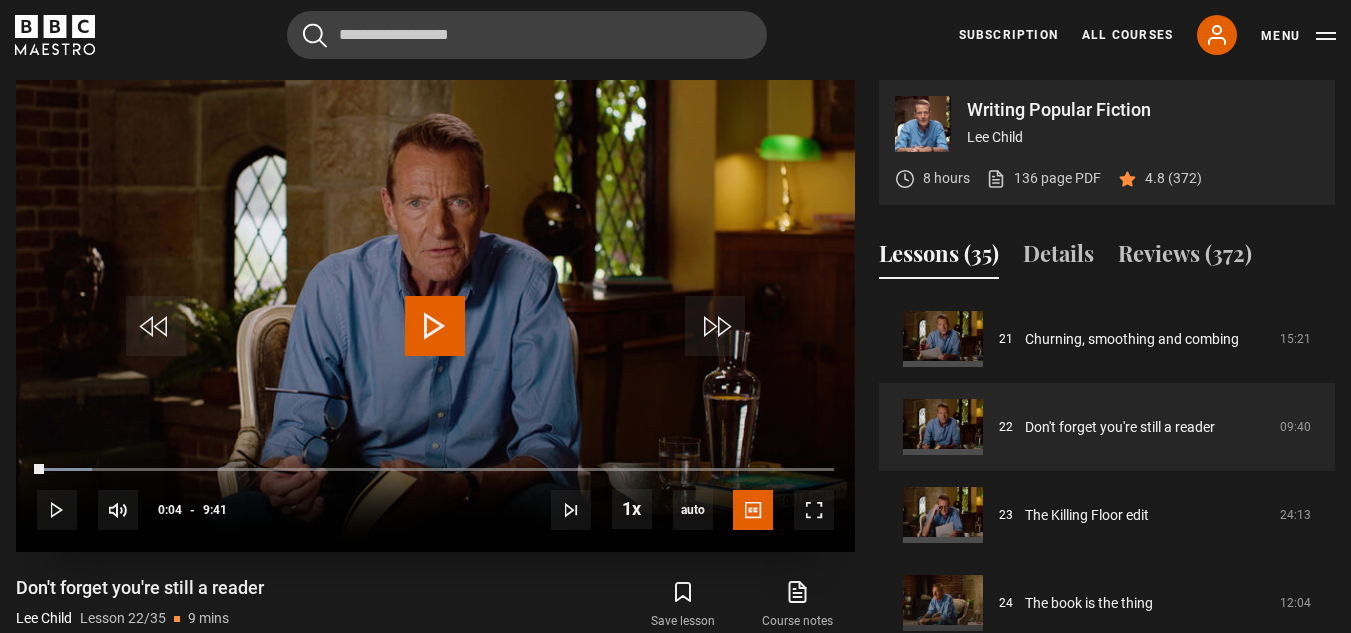 click at bounding box center (435, 326) 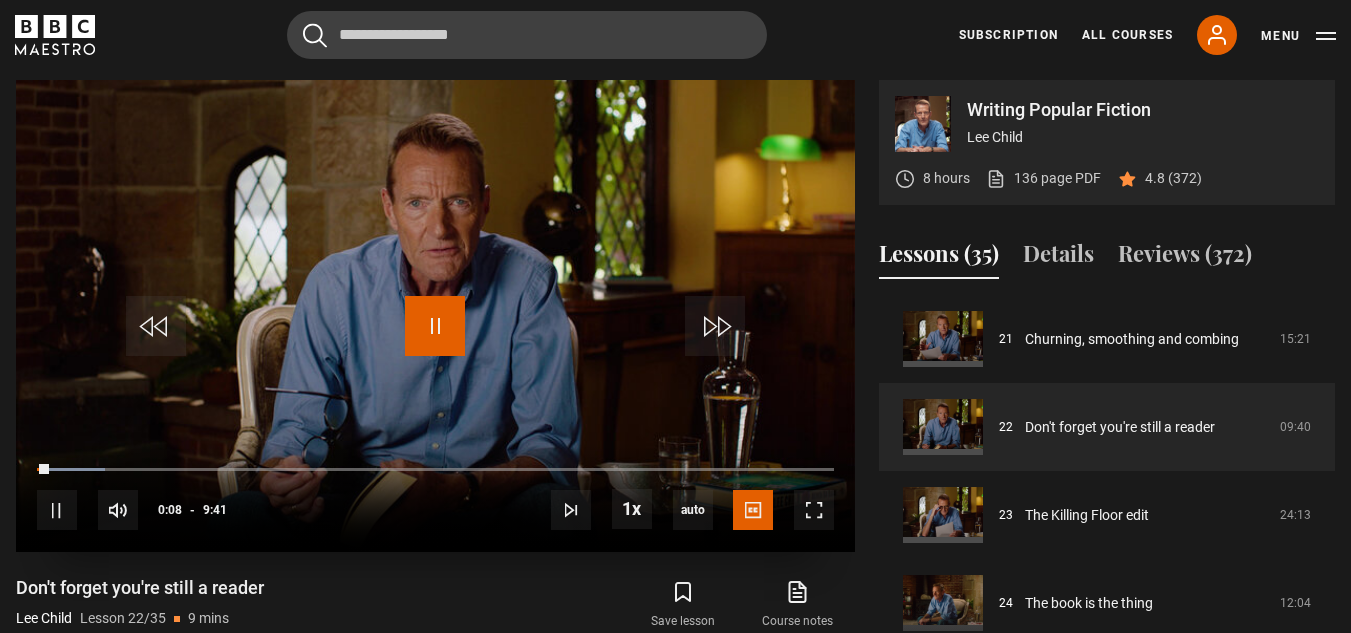 click at bounding box center (435, 326) 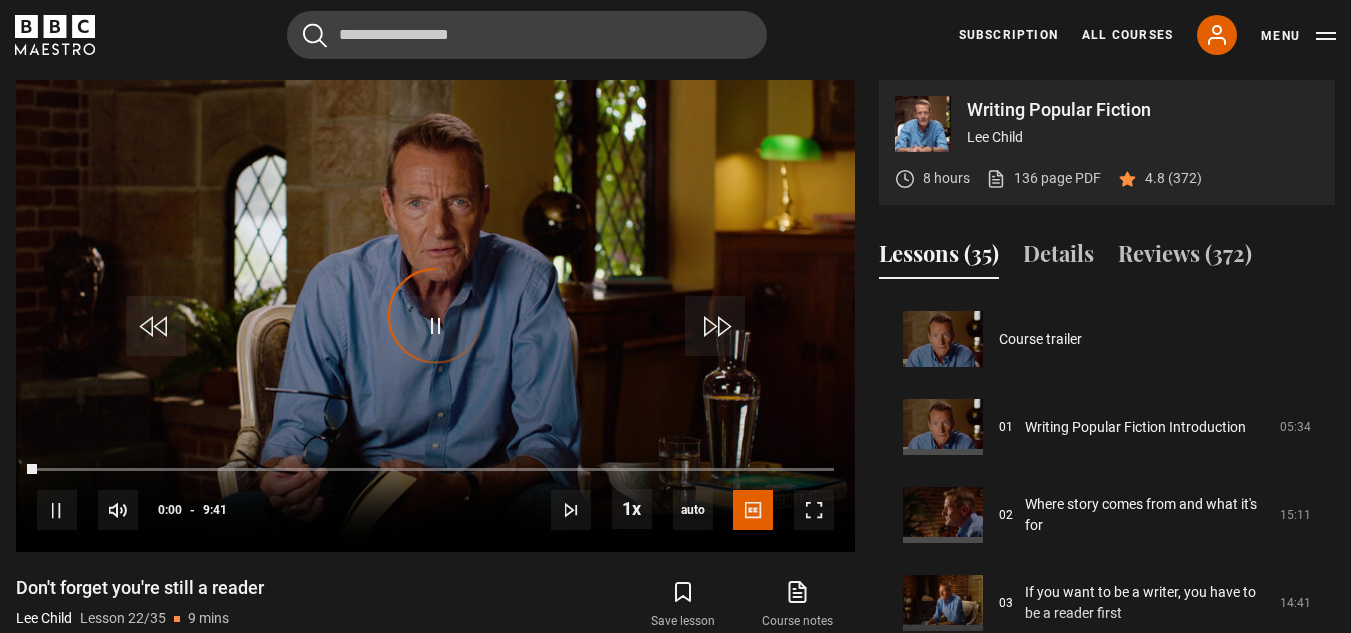 scroll, scrollTop: 1848, scrollLeft: 0, axis: vertical 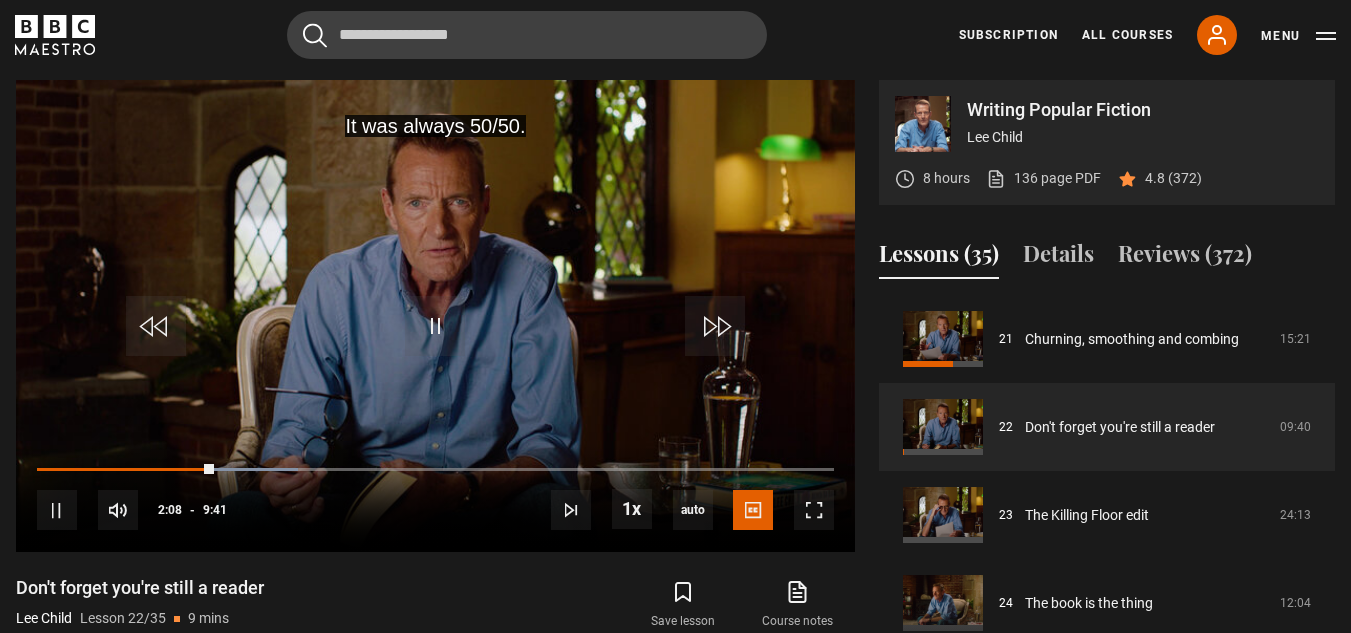 click at bounding box center [435, 316] 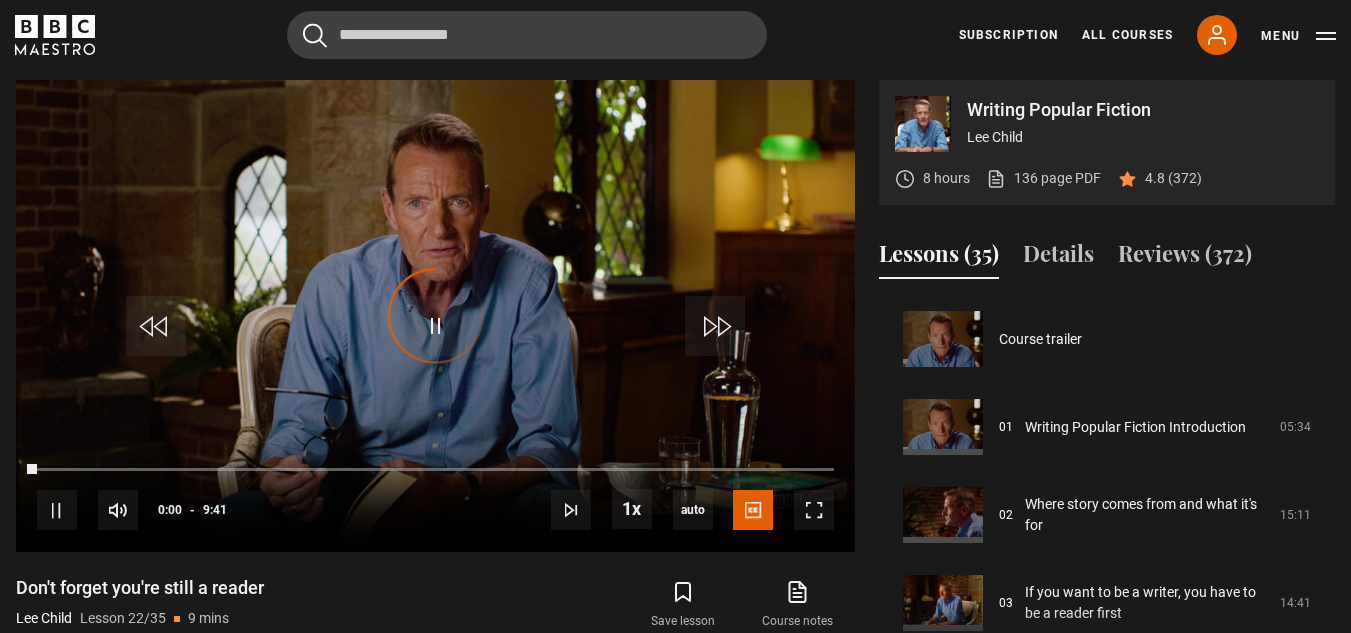 scroll, scrollTop: 1848, scrollLeft: 0, axis: vertical 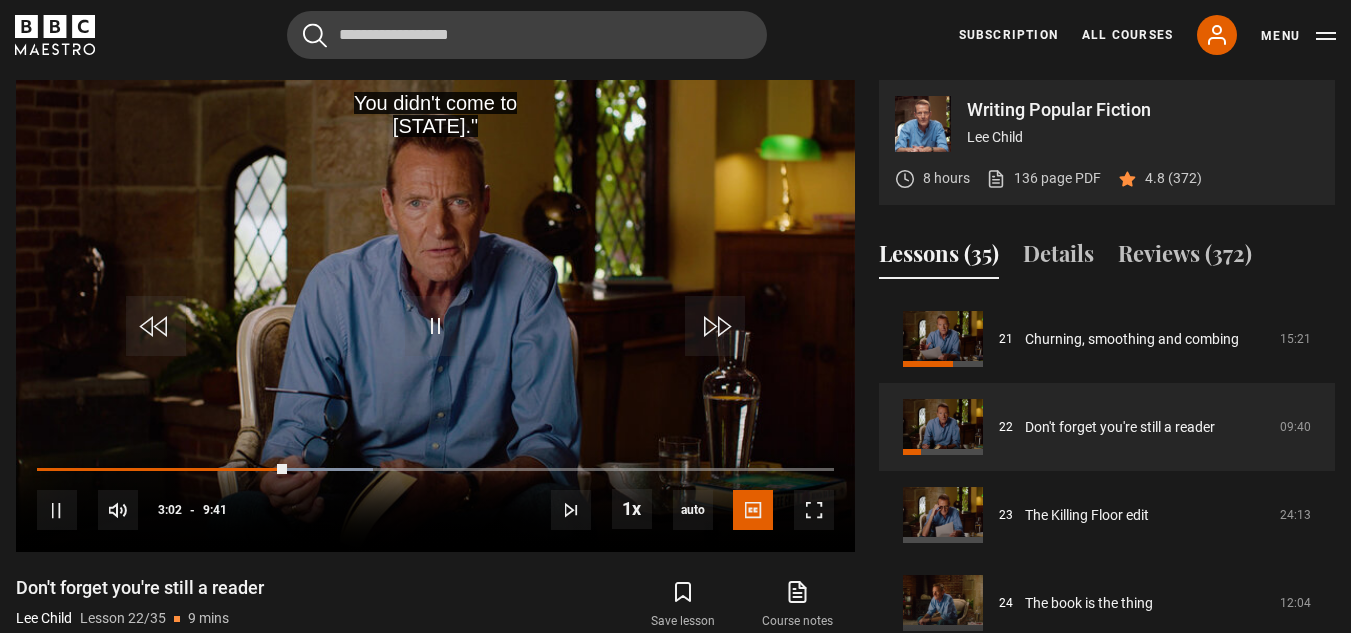 click at bounding box center (435, 316) 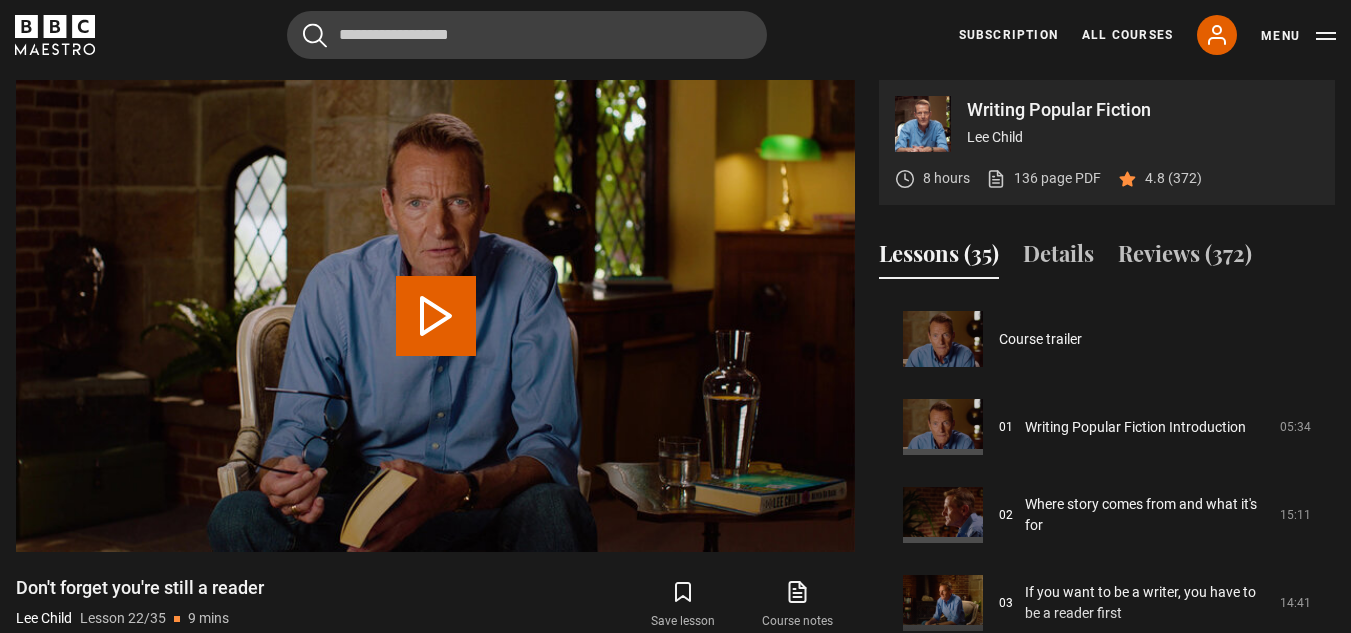 scroll, scrollTop: 1848, scrollLeft: 0, axis: vertical 